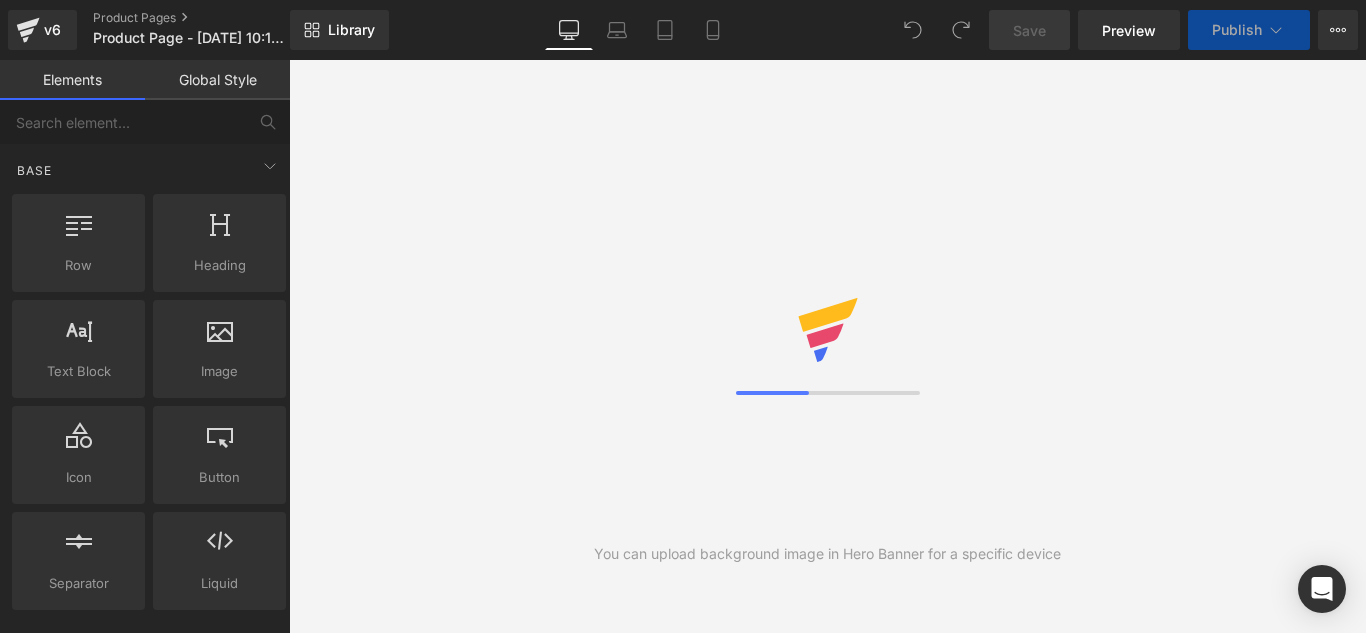scroll, scrollTop: 0, scrollLeft: 0, axis: both 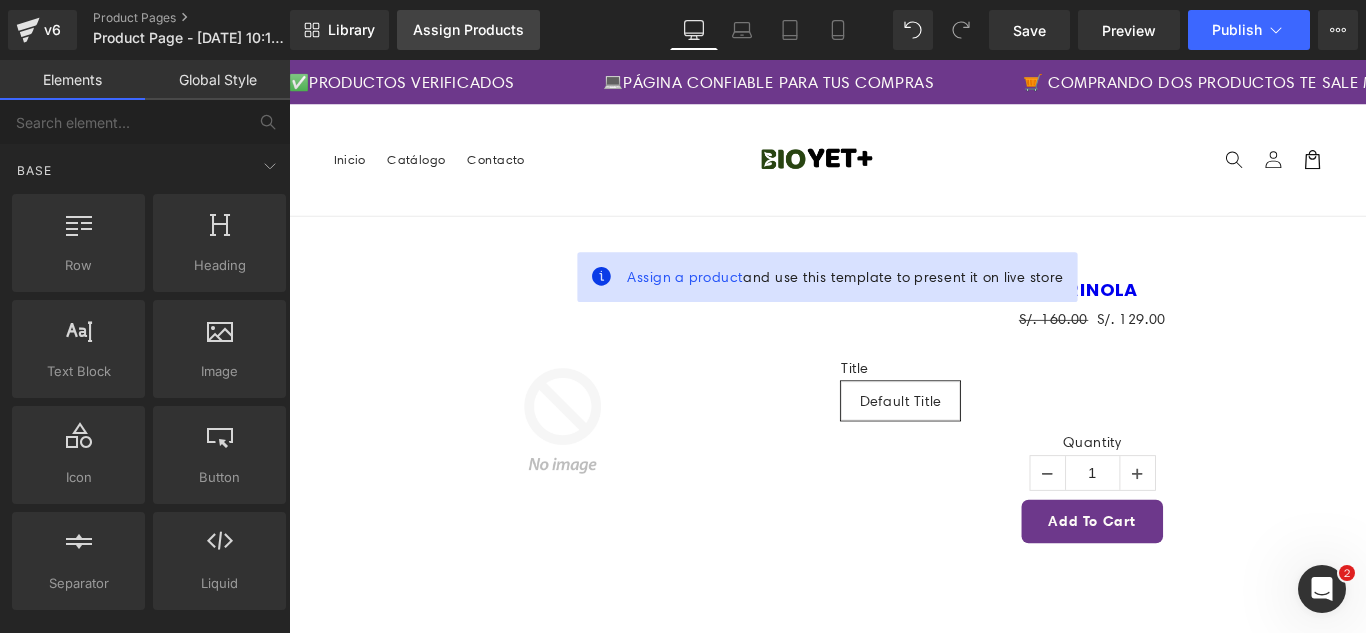click on "Assign Products" at bounding box center (468, 30) 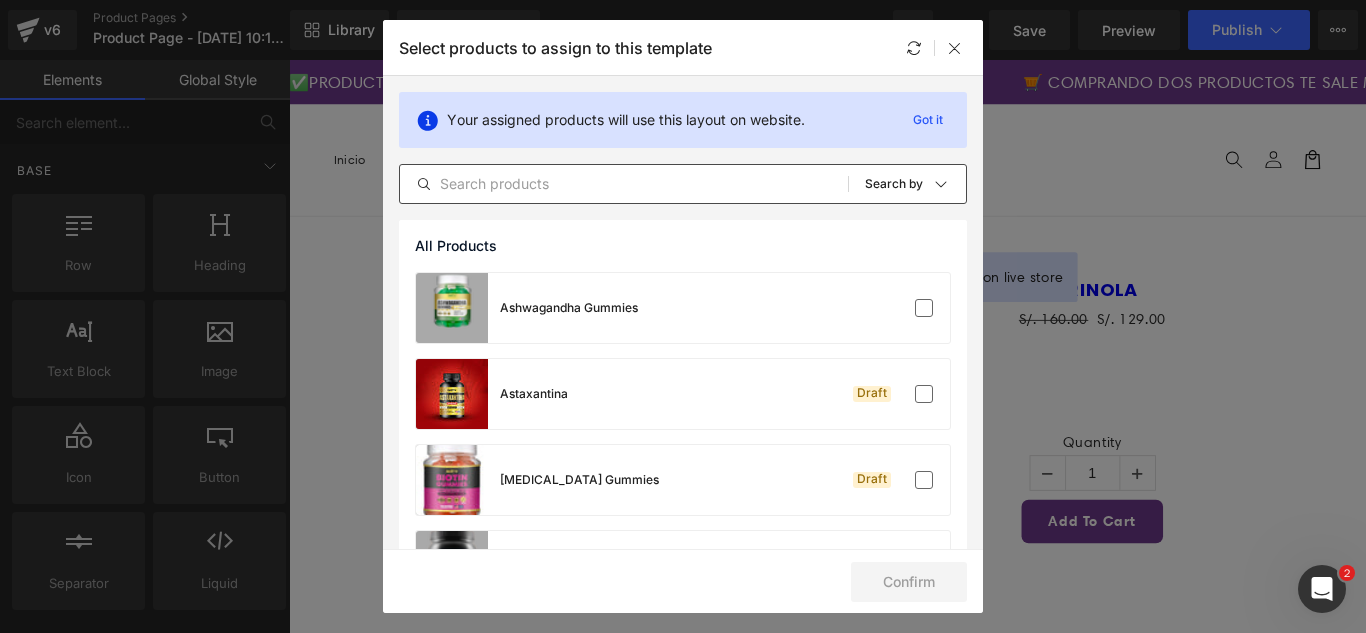click at bounding box center (624, 184) 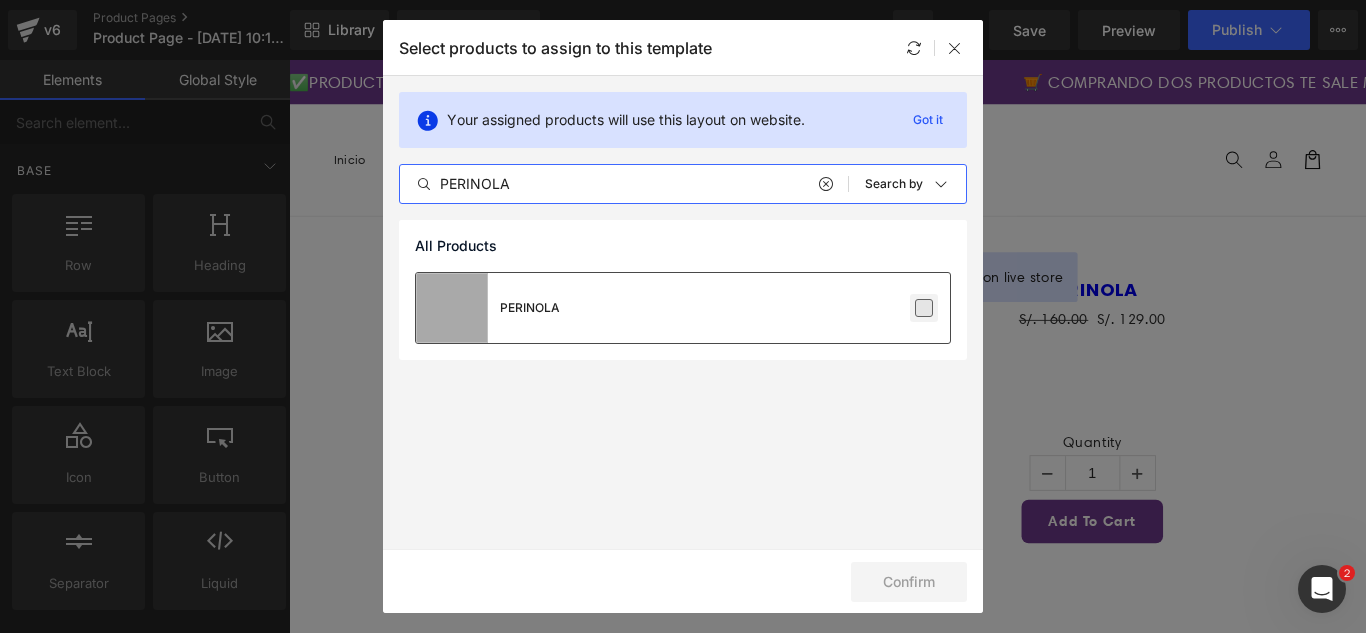 type on "PERINOLA" 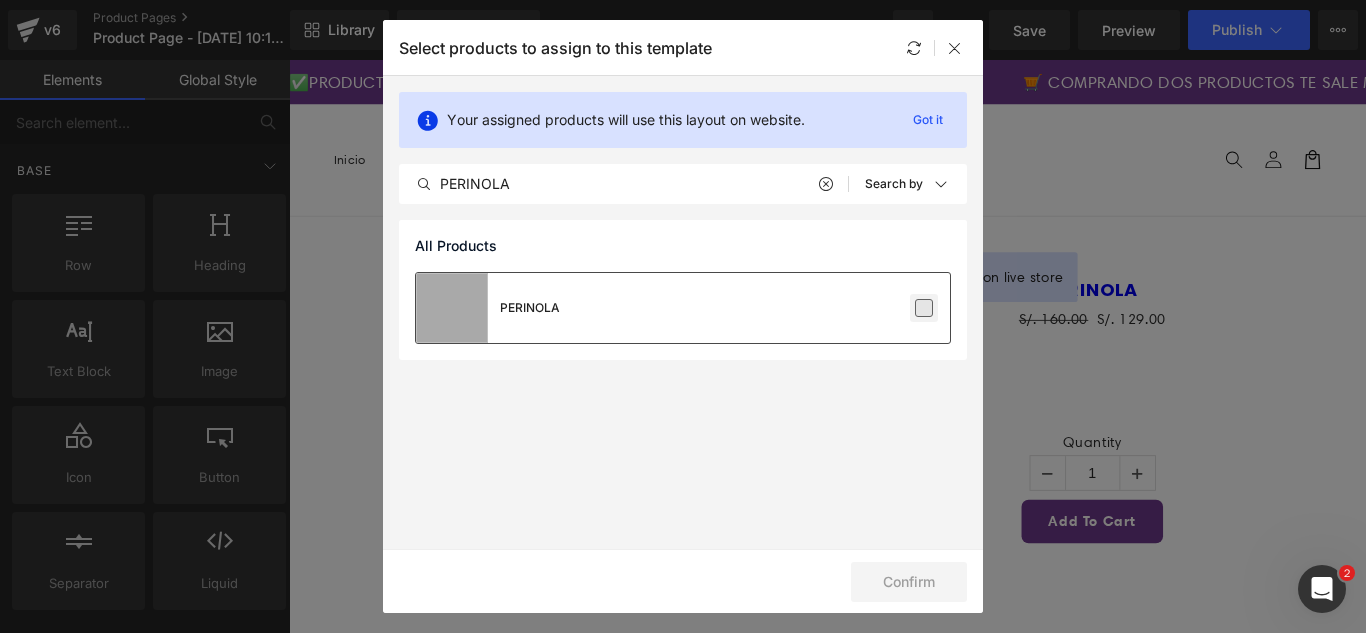 click at bounding box center [924, 308] 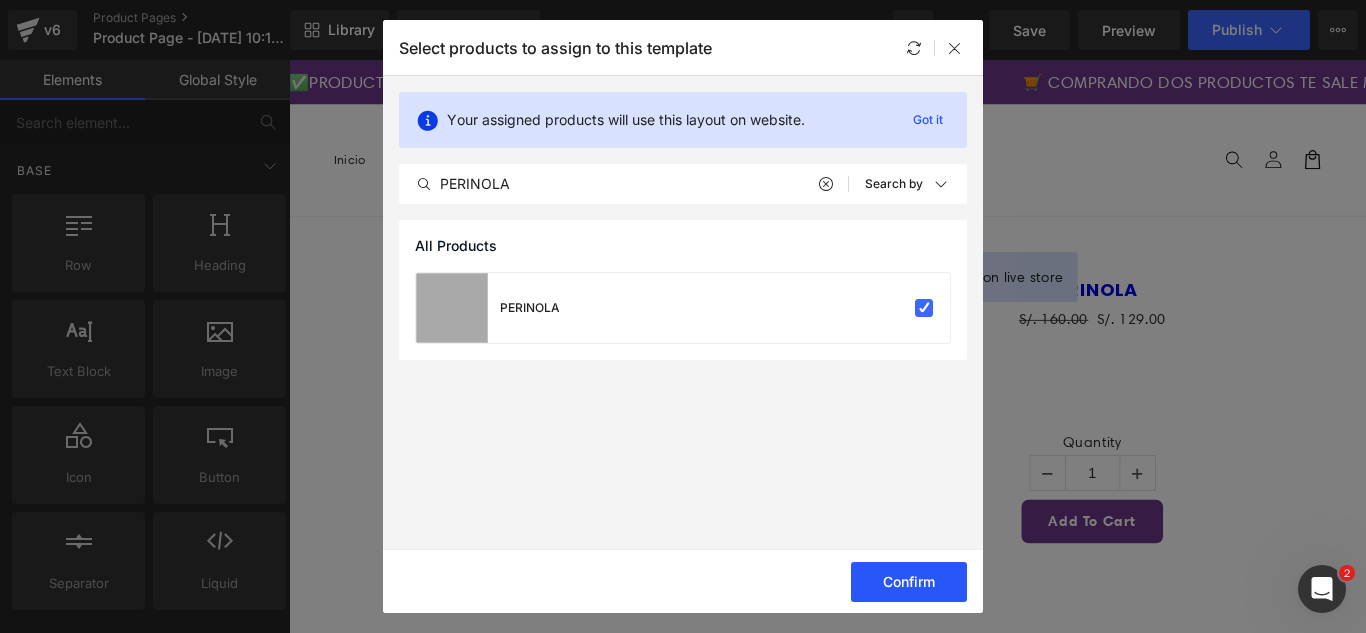 click on "Confirm" at bounding box center (909, 582) 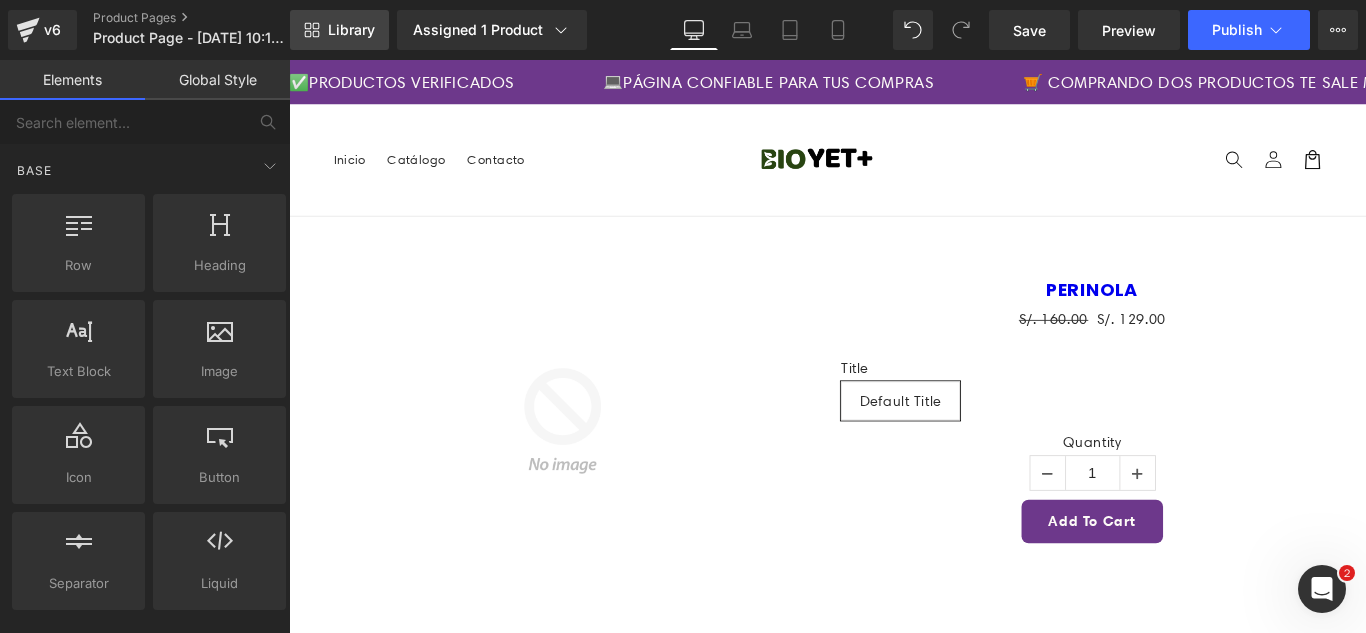 click on "Library" at bounding box center (351, 30) 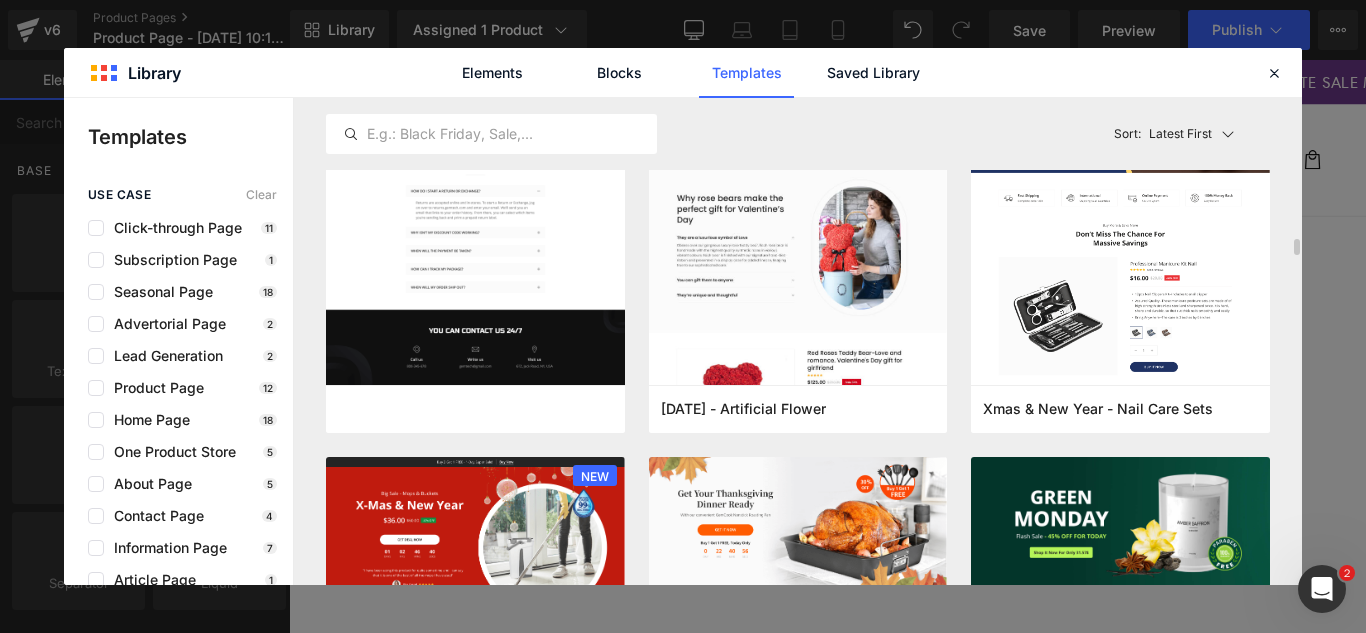scroll, scrollTop: 4300, scrollLeft: 0, axis: vertical 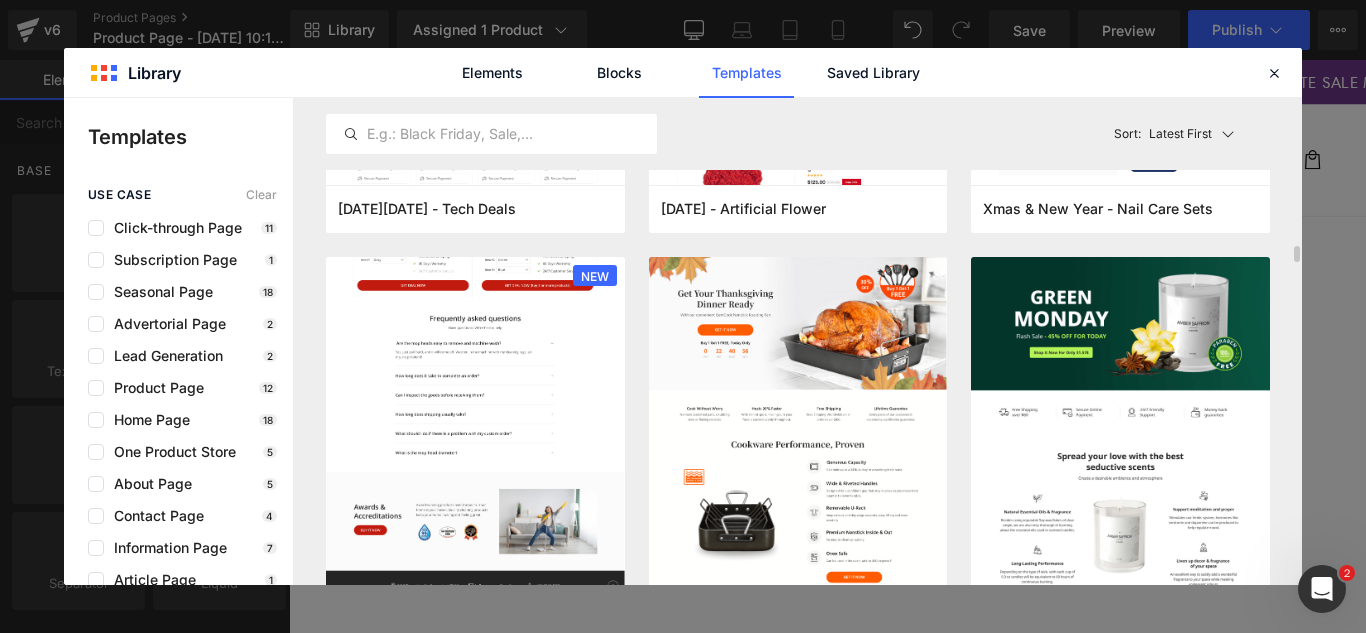 click at bounding box center (475, -14) 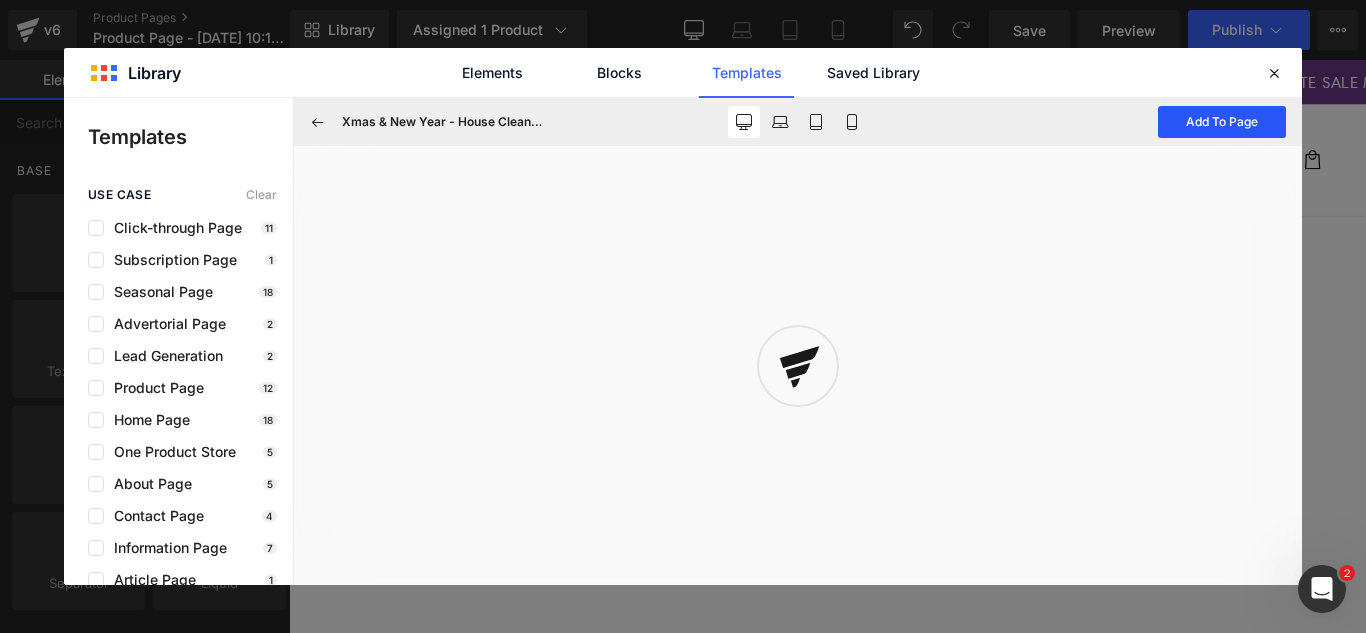 click on "Add To Page" at bounding box center [1222, 122] 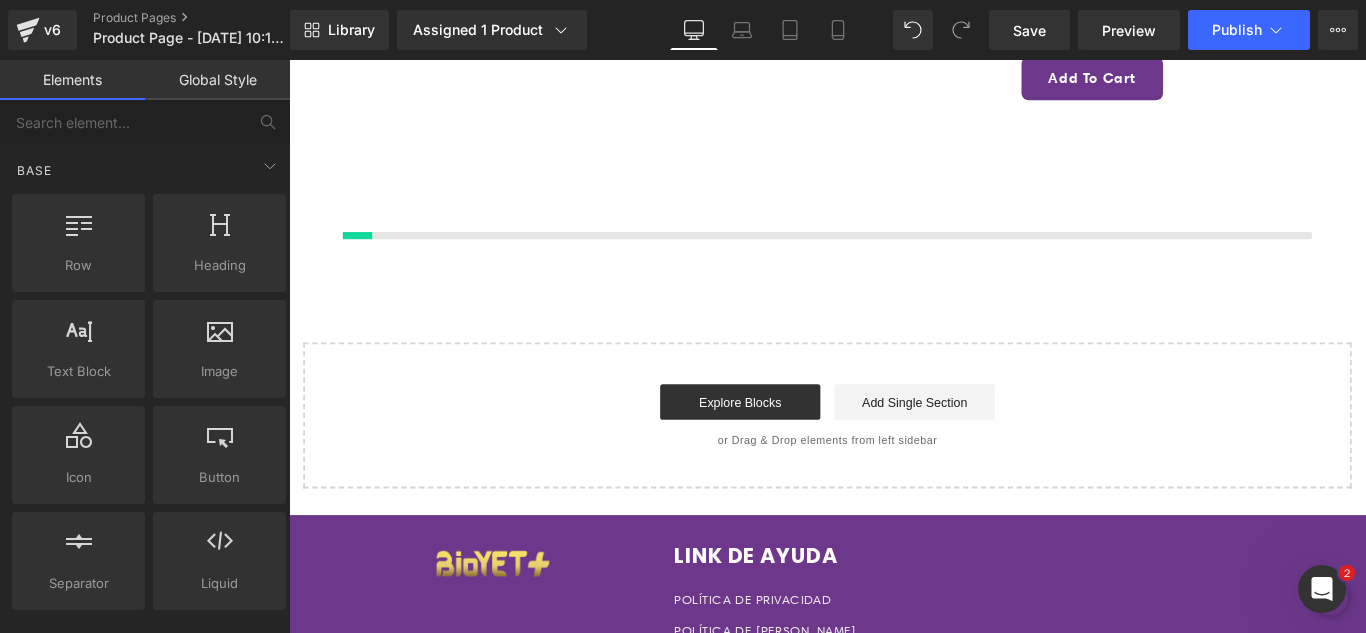 scroll, scrollTop: 511, scrollLeft: 0, axis: vertical 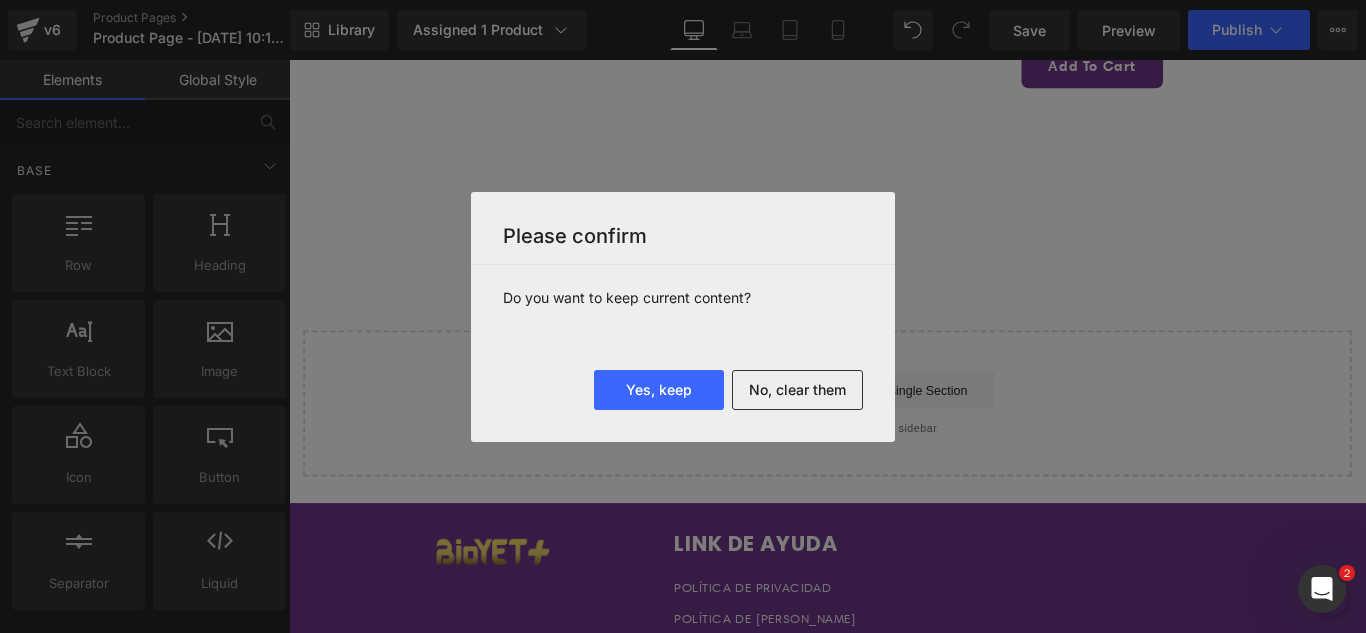 click on "No, clear them" at bounding box center [797, 390] 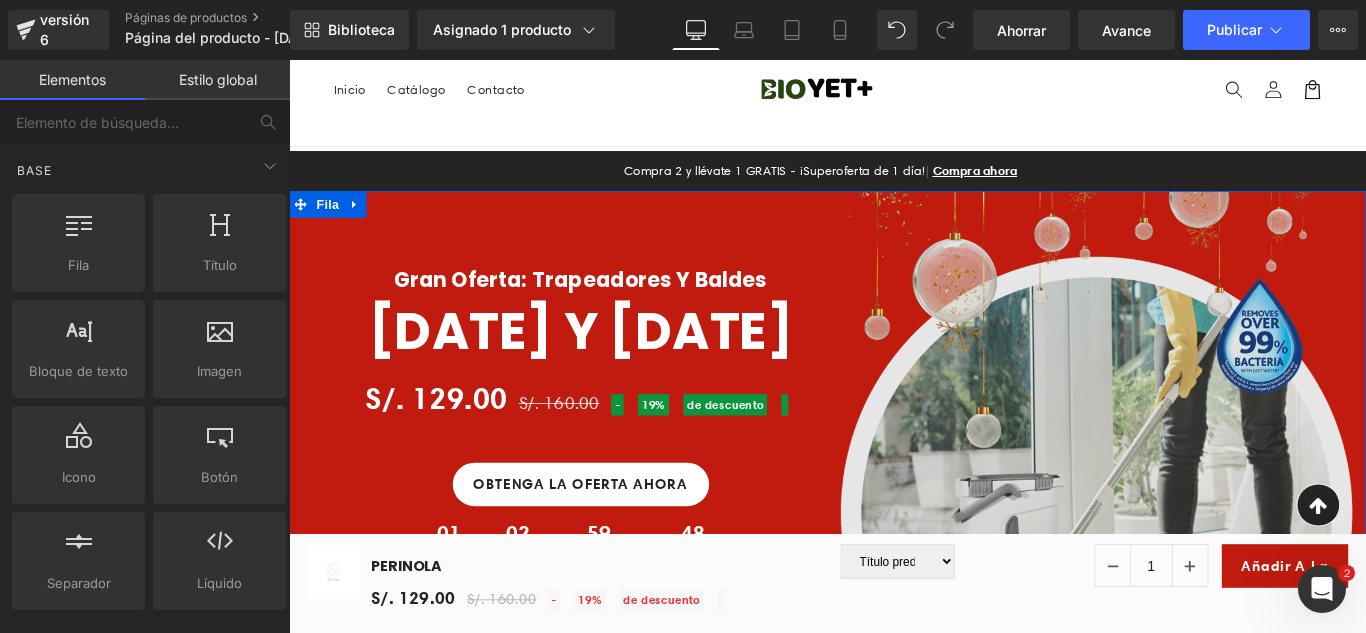 scroll, scrollTop: 200, scrollLeft: 0, axis: vertical 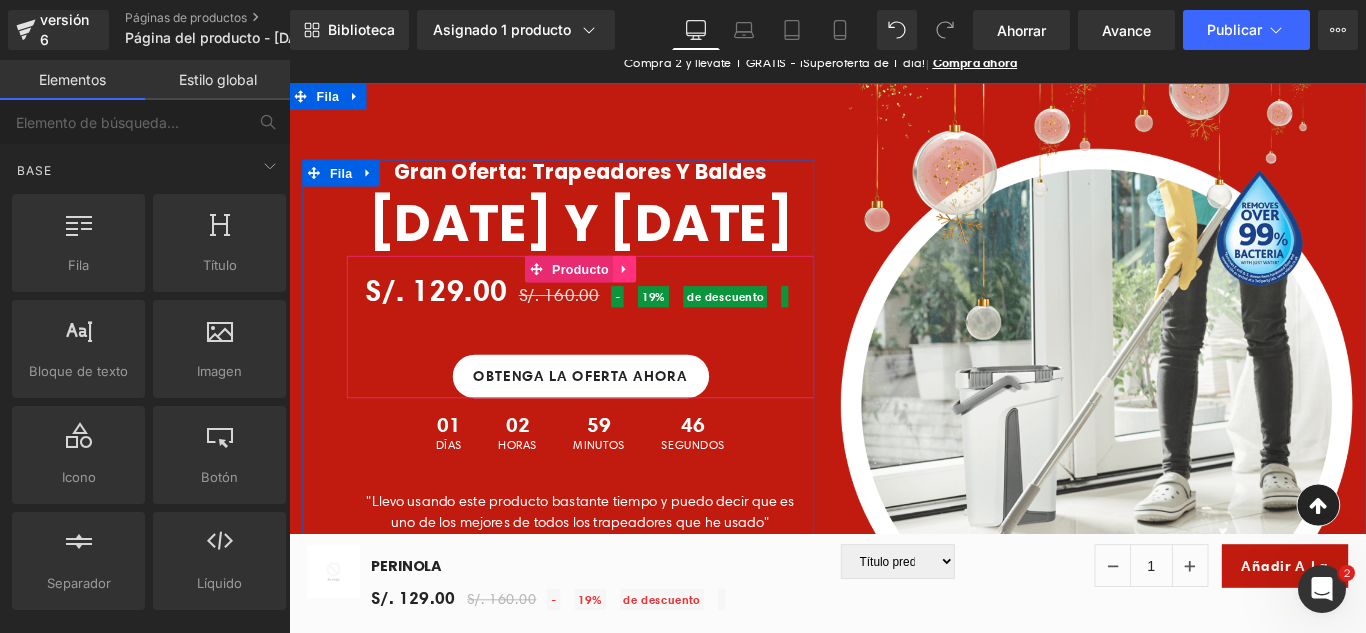 click at bounding box center [666, 295] 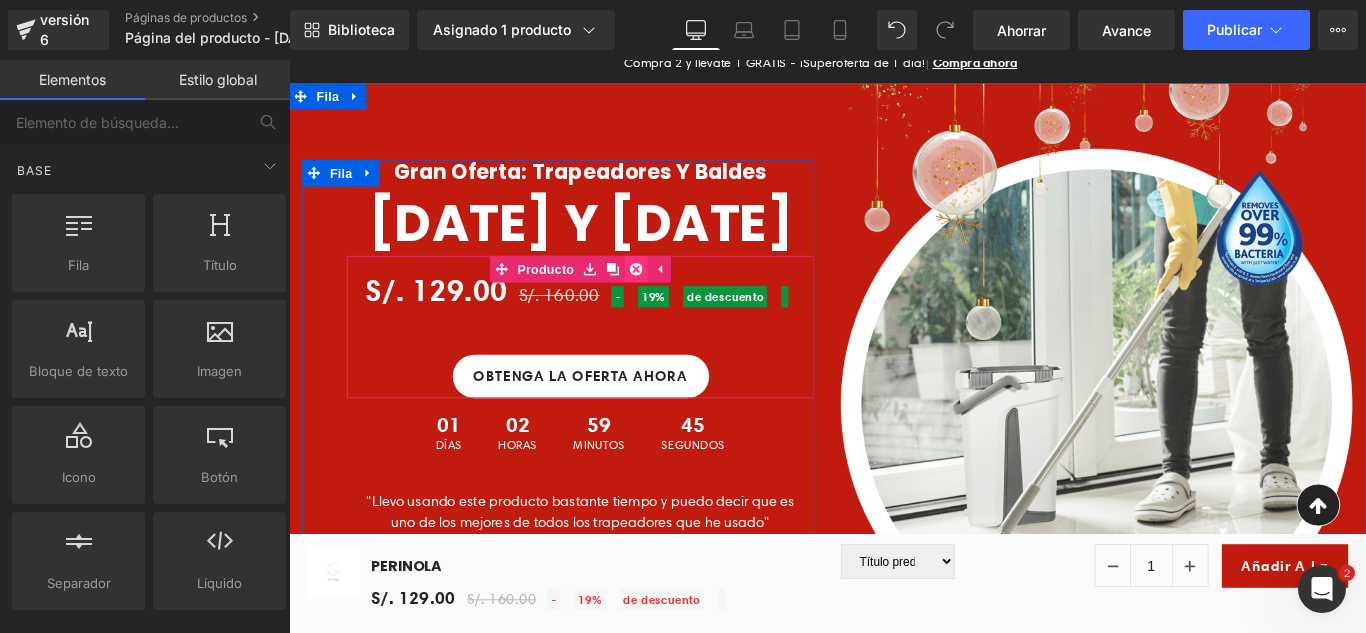 click 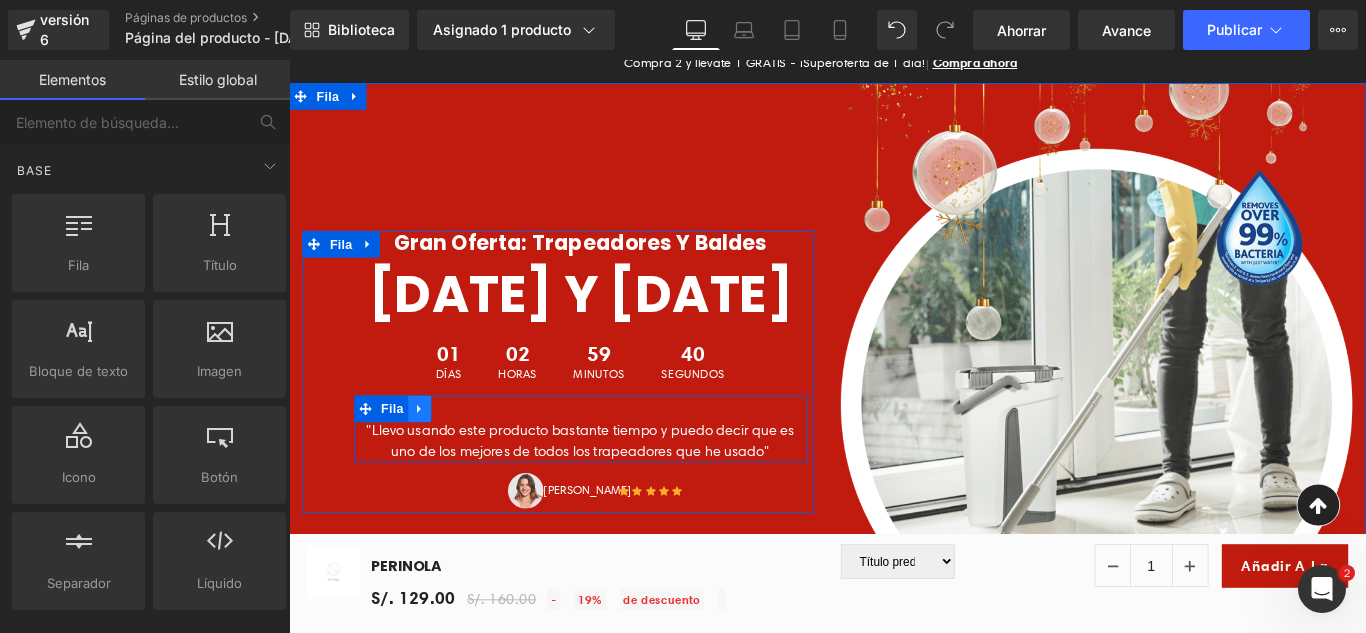 click 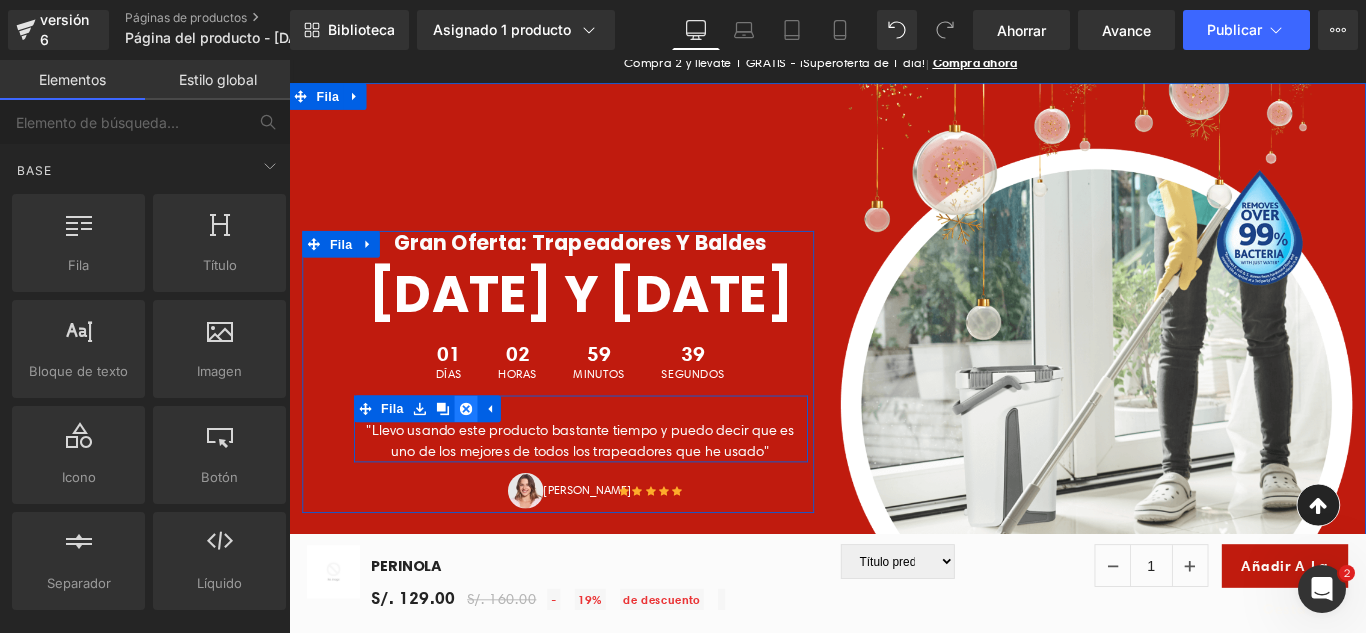 click at bounding box center (488, 452) 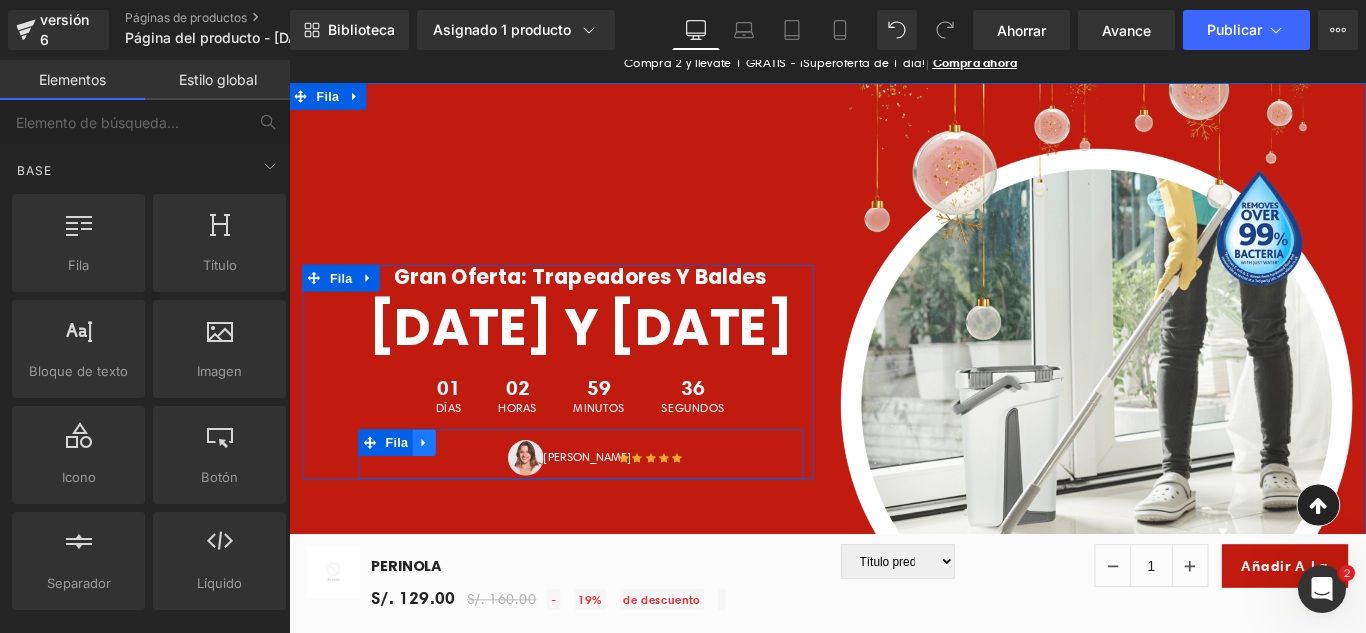 click 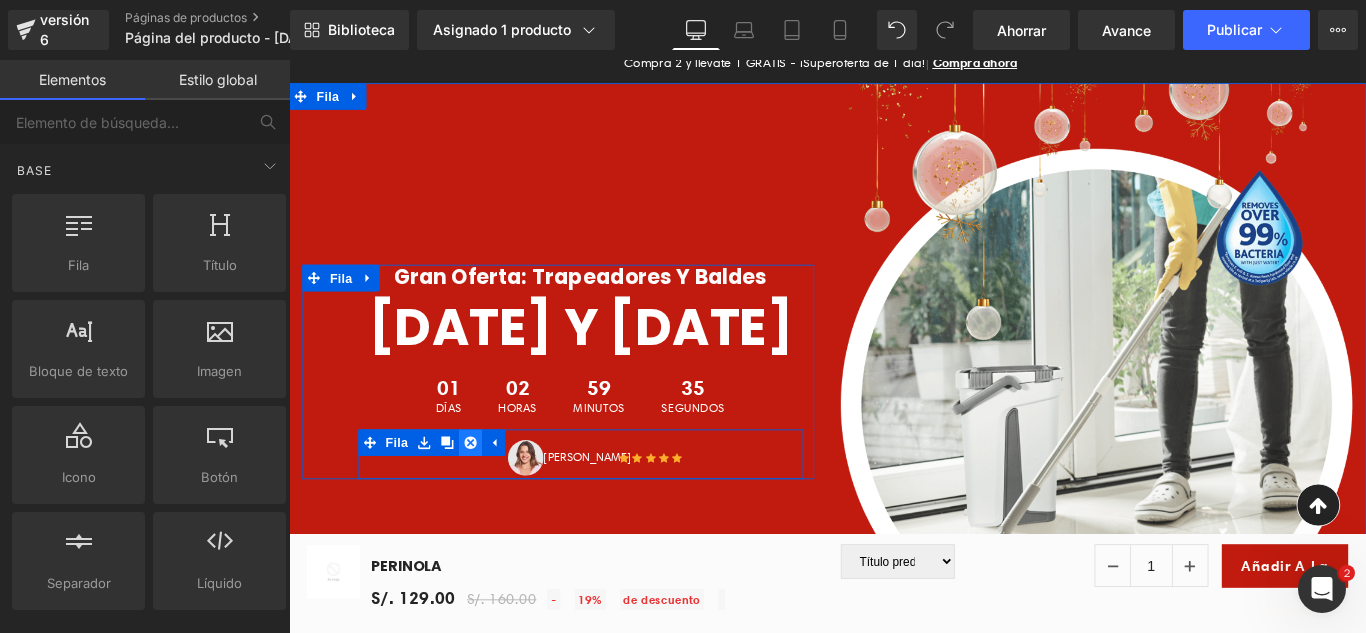 click 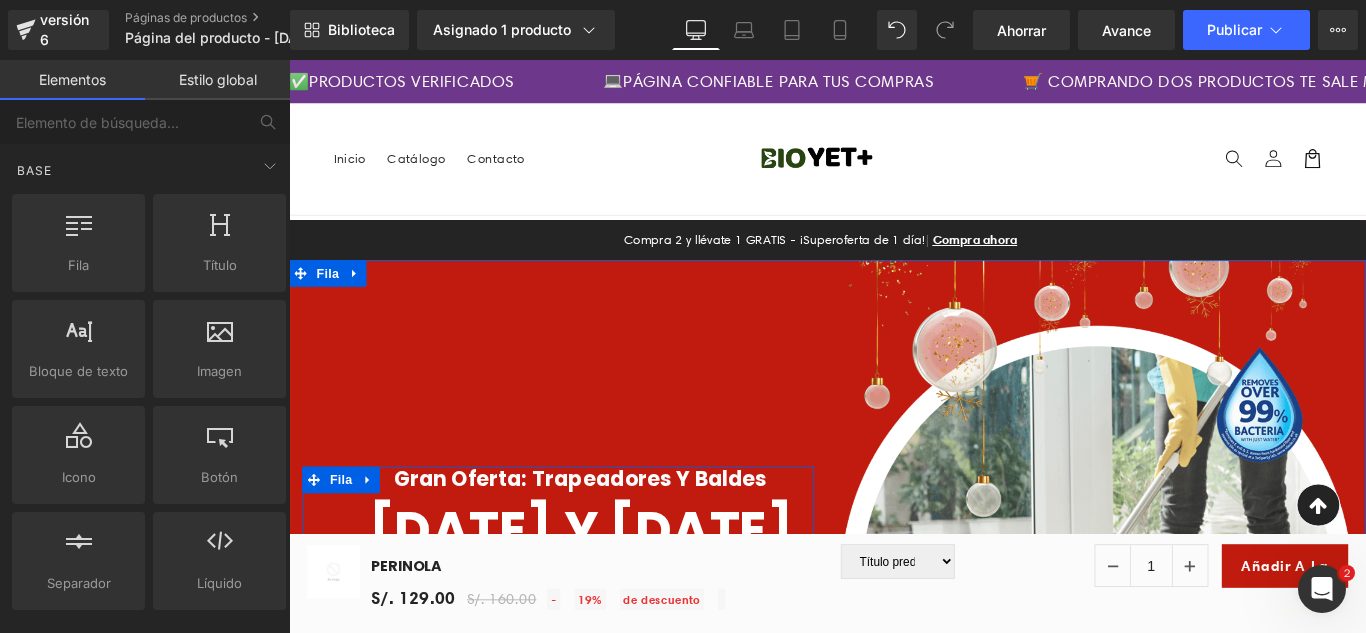 scroll, scrollTop: 0, scrollLeft: 0, axis: both 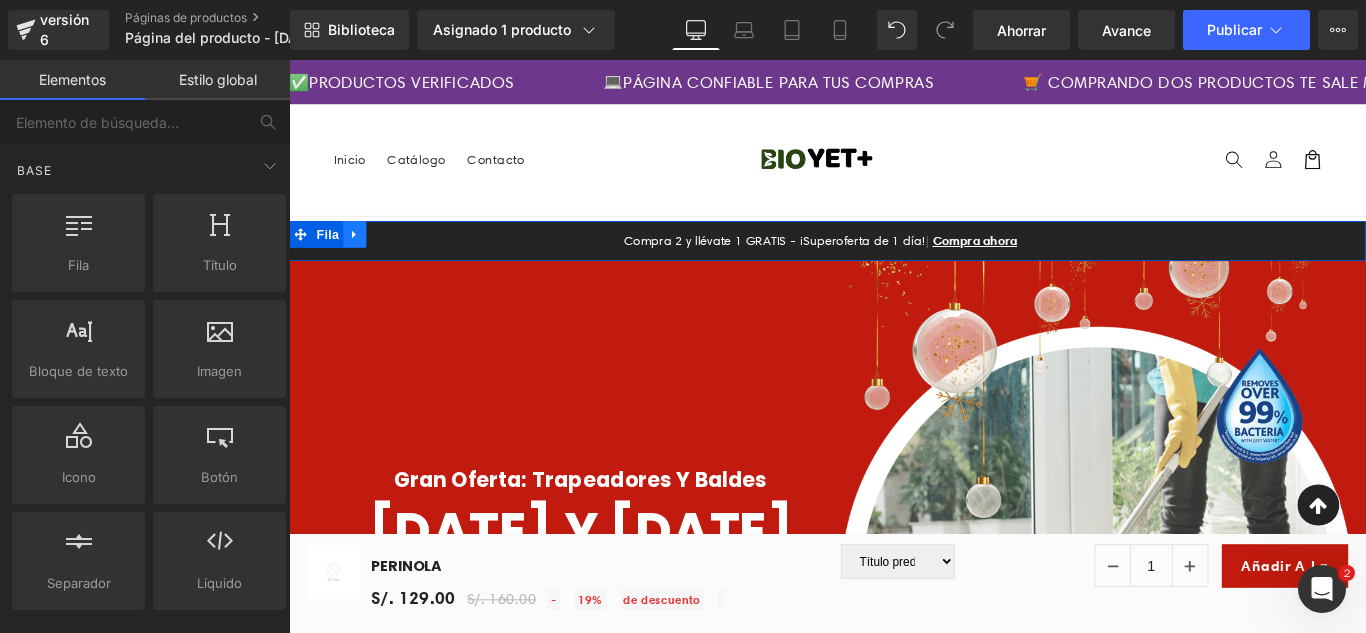 click 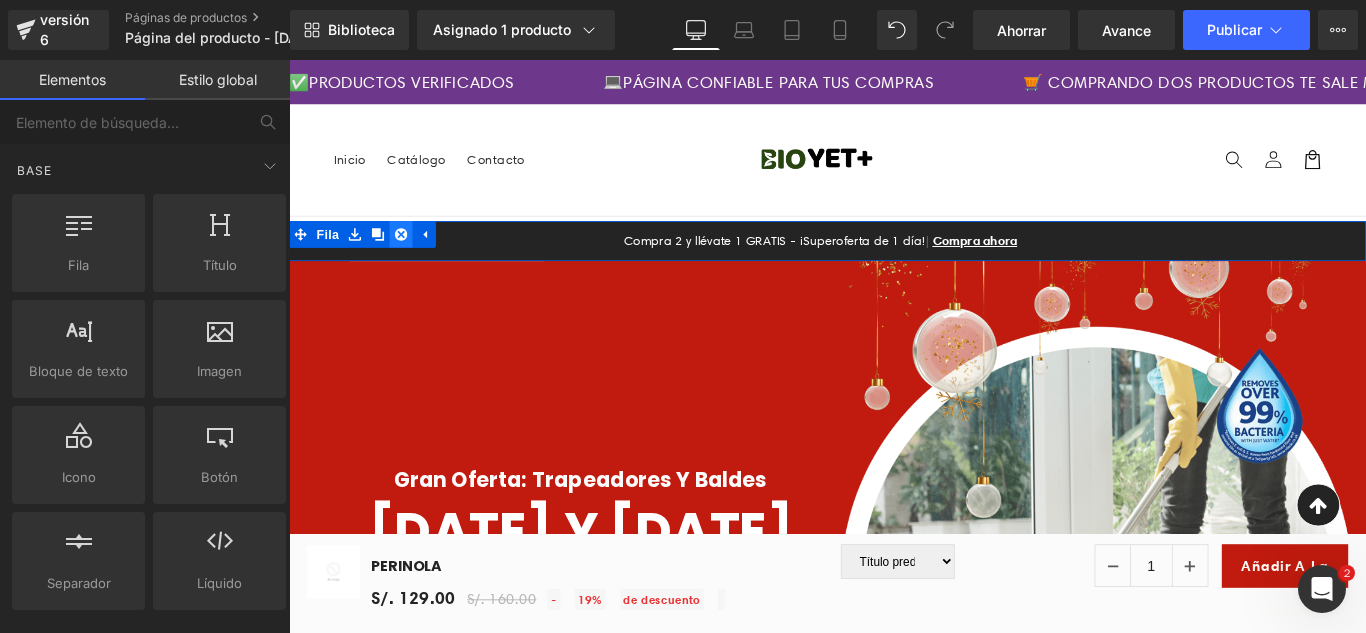 click at bounding box center (415, 256) 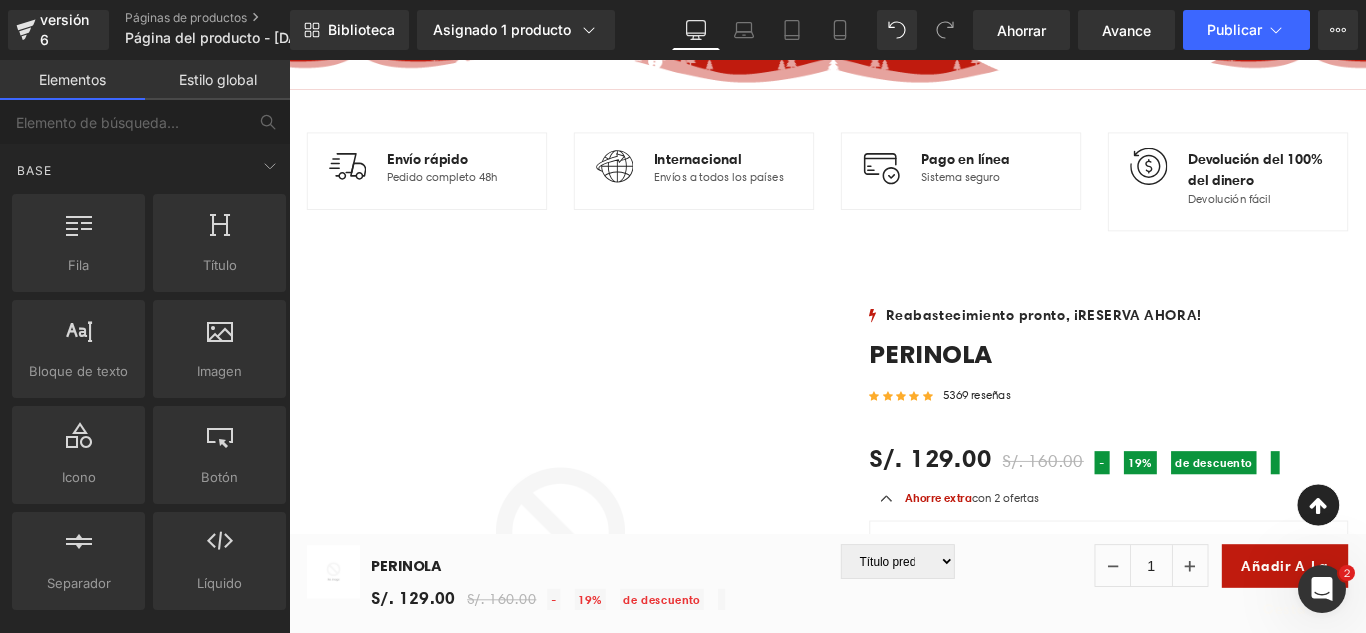 scroll, scrollTop: 900, scrollLeft: 0, axis: vertical 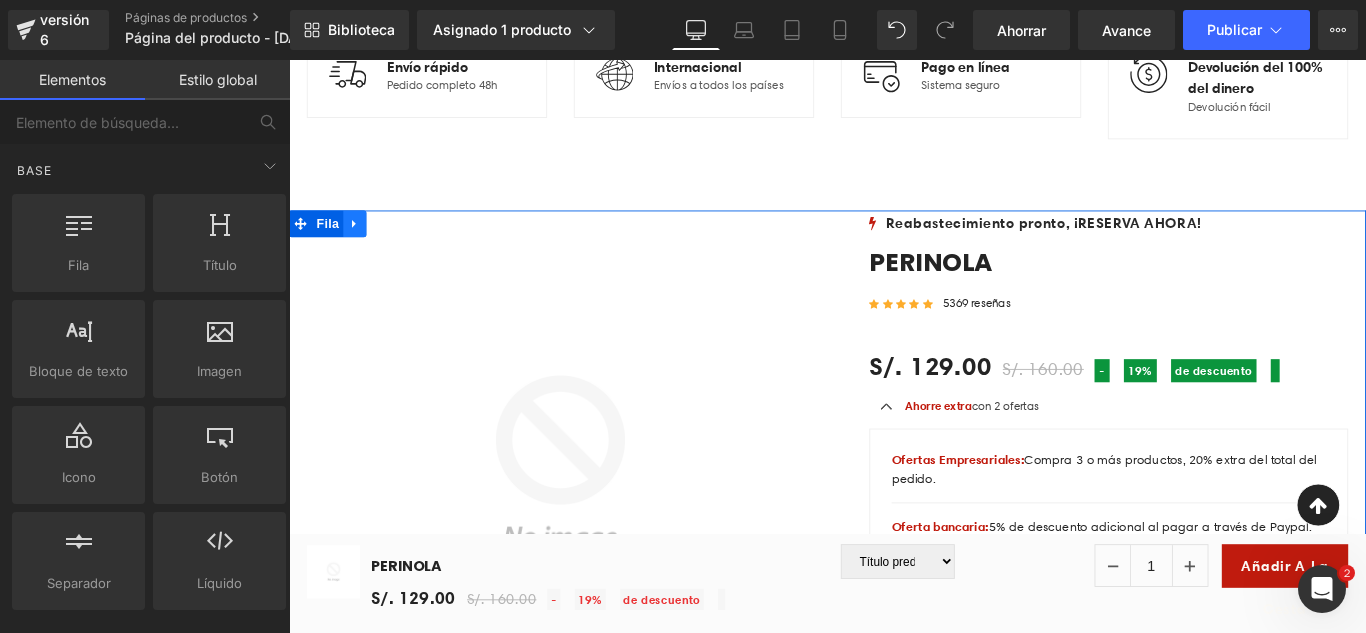 click at bounding box center (363, 244) 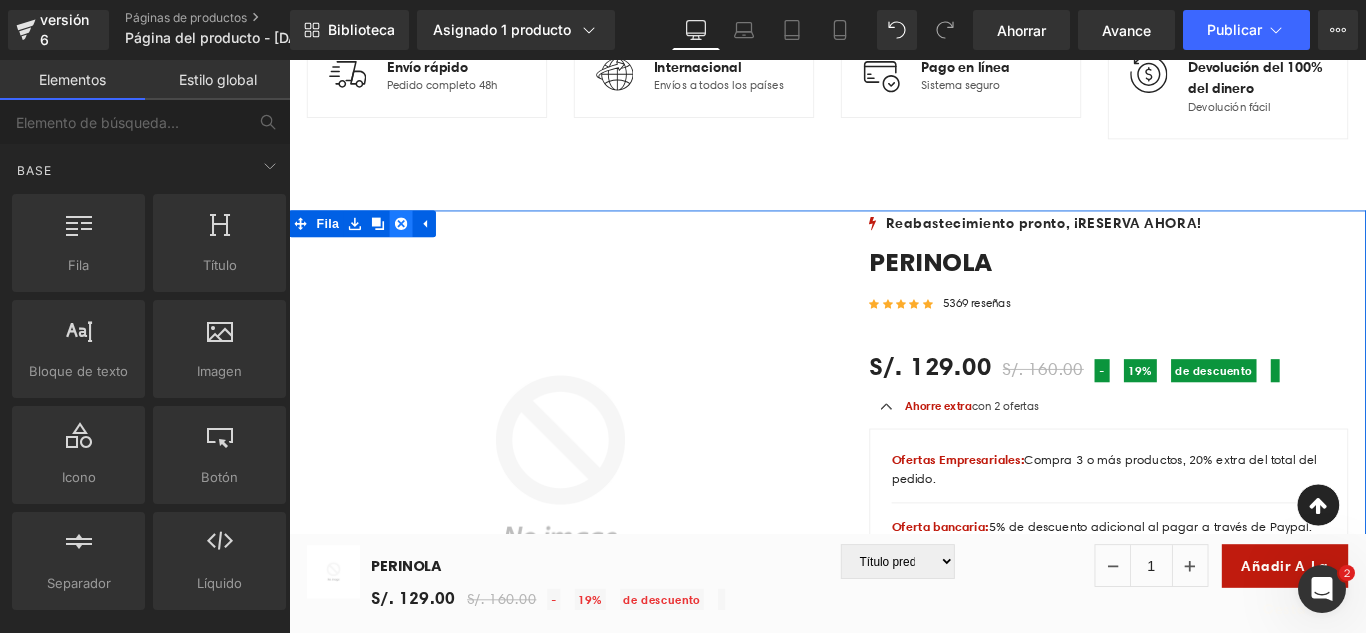 click 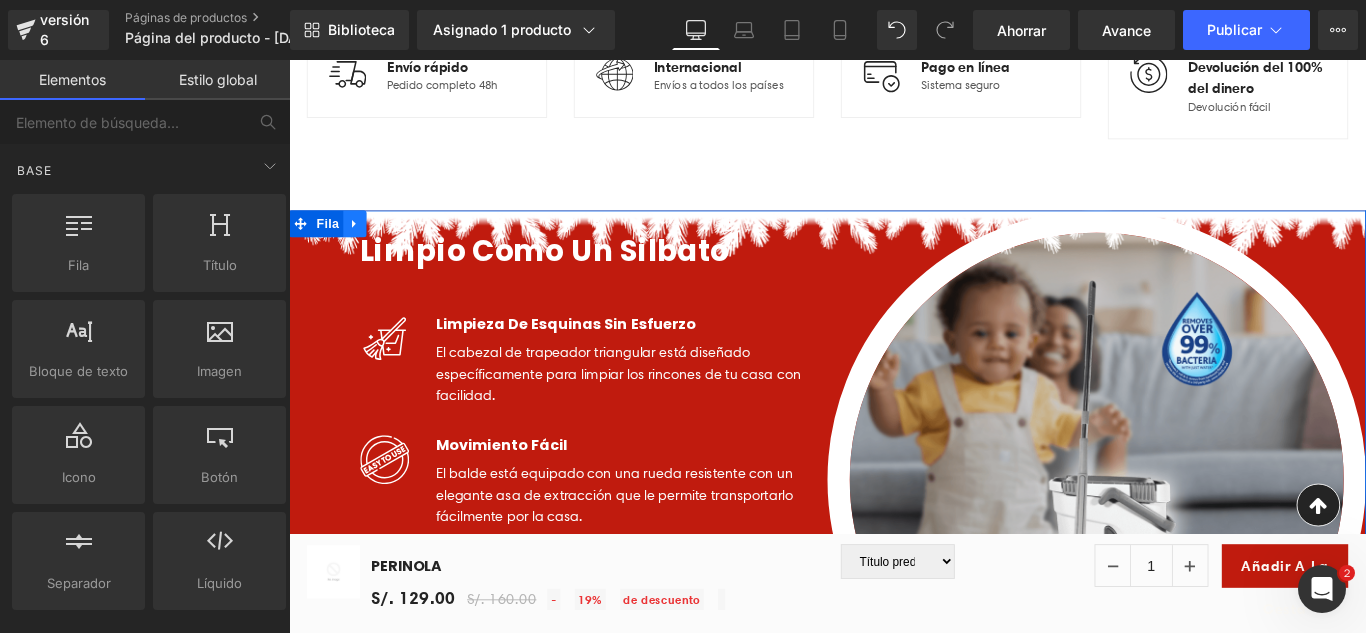 click 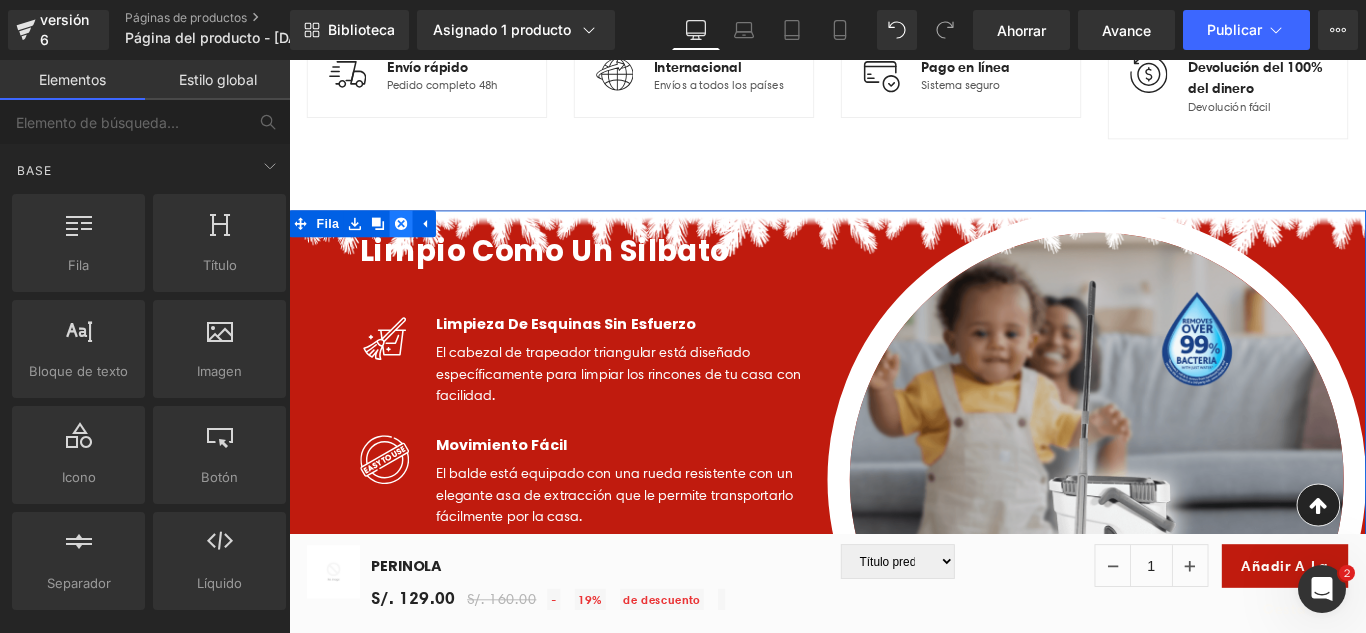 click 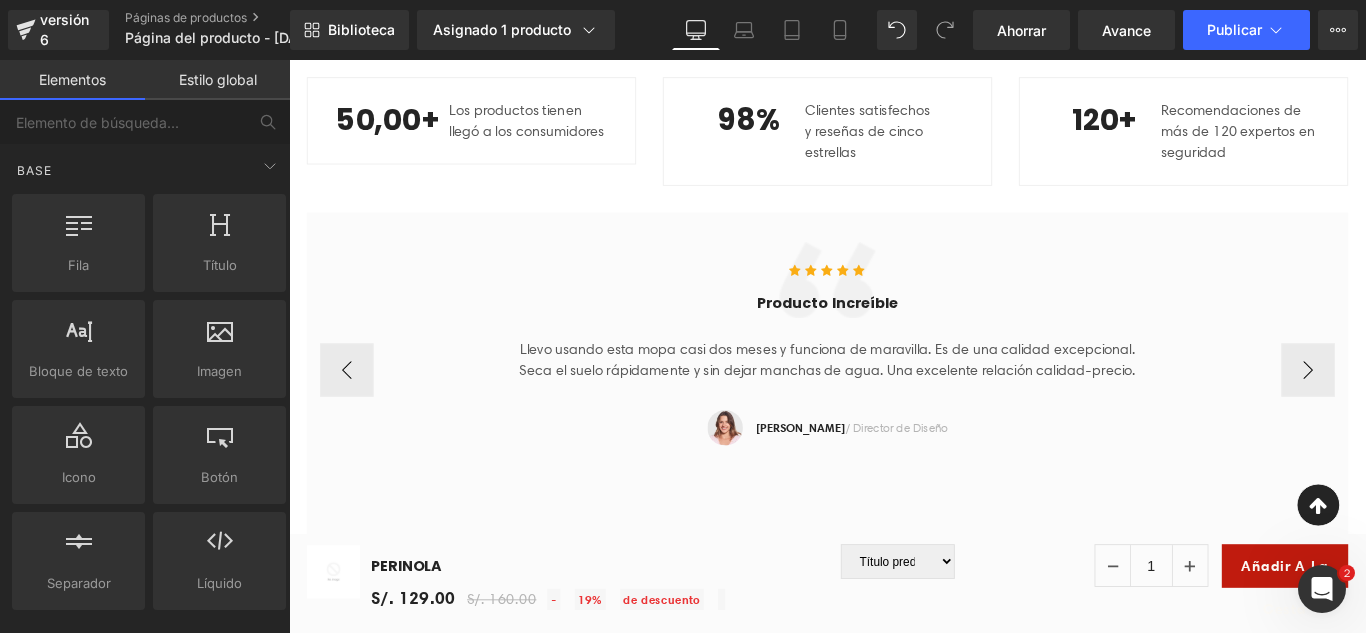 scroll, scrollTop: 1100, scrollLeft: 0, axis: vertical 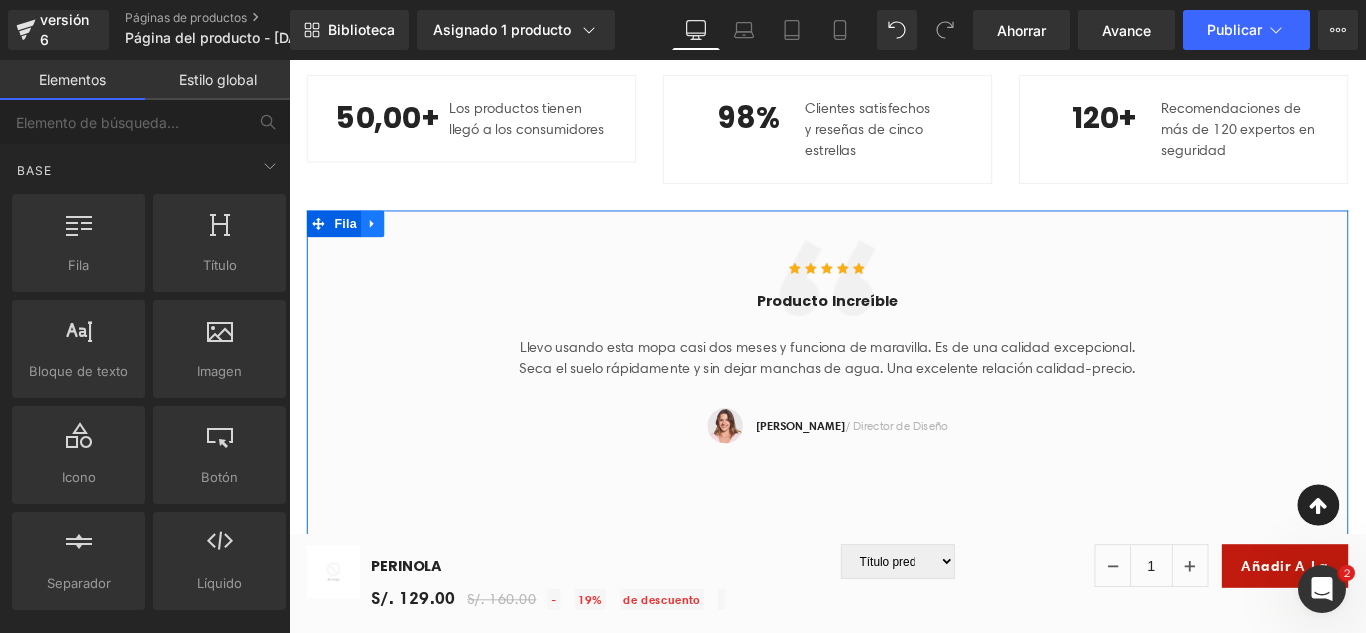 click at bounding box center (383, 244) 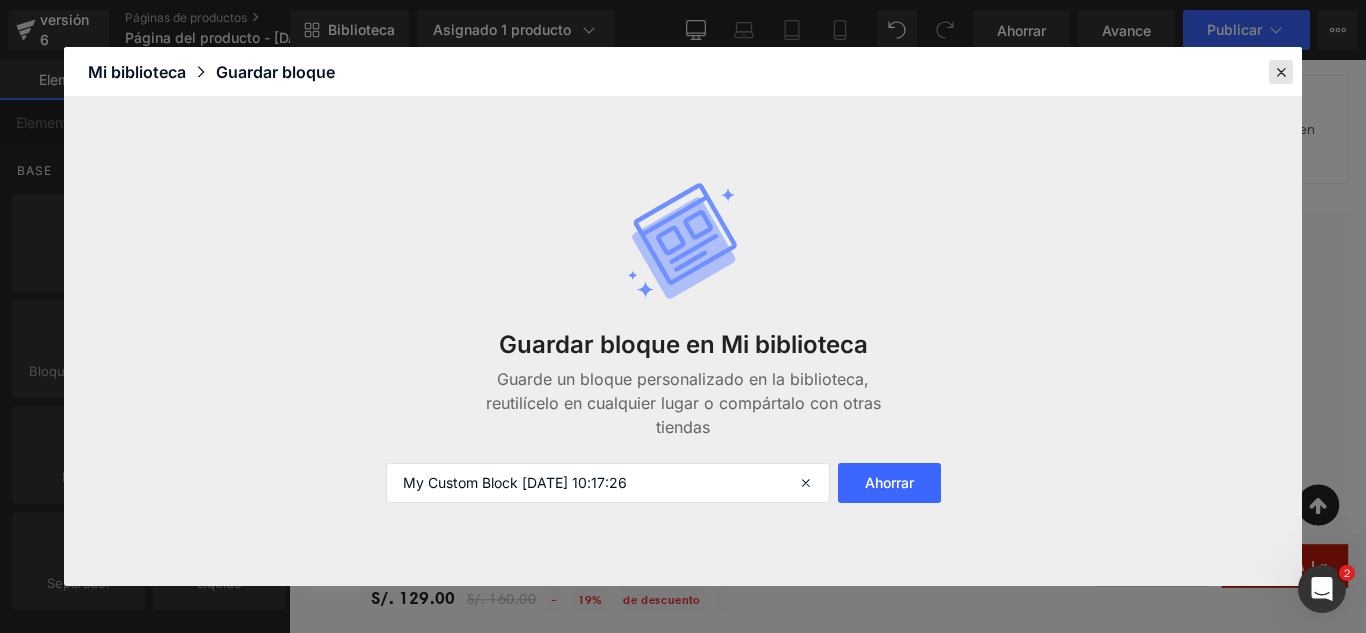 click at bounding box center [1281, 72] 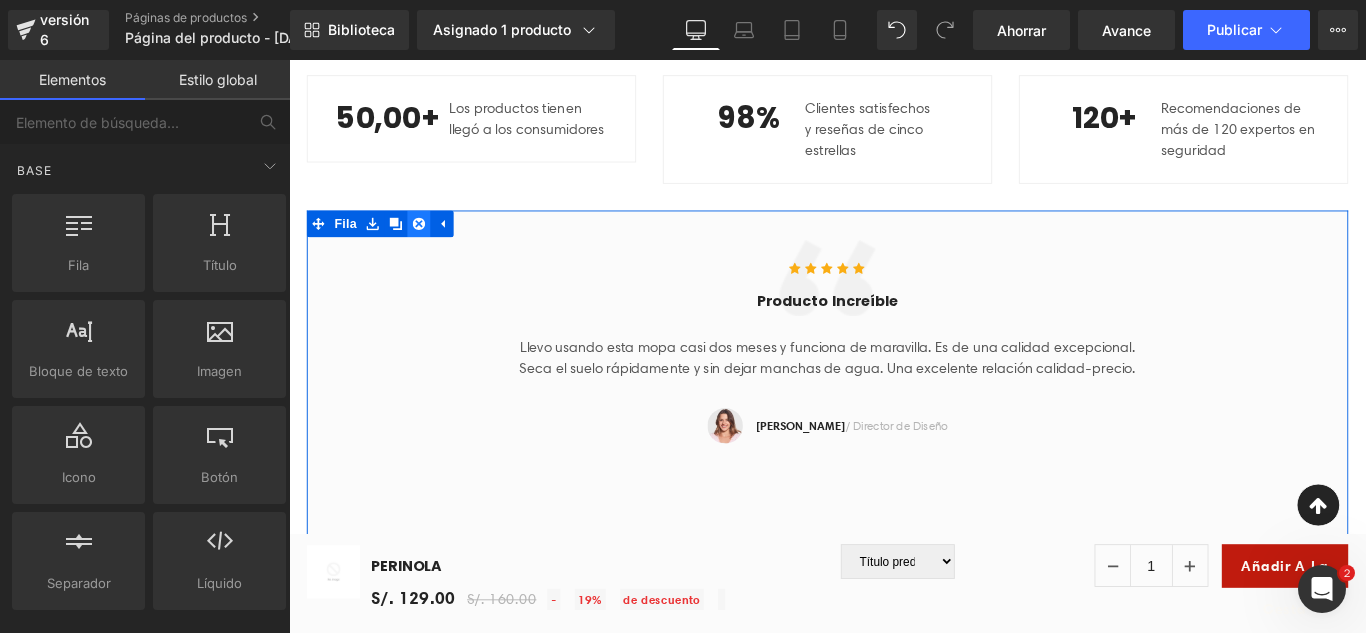 click 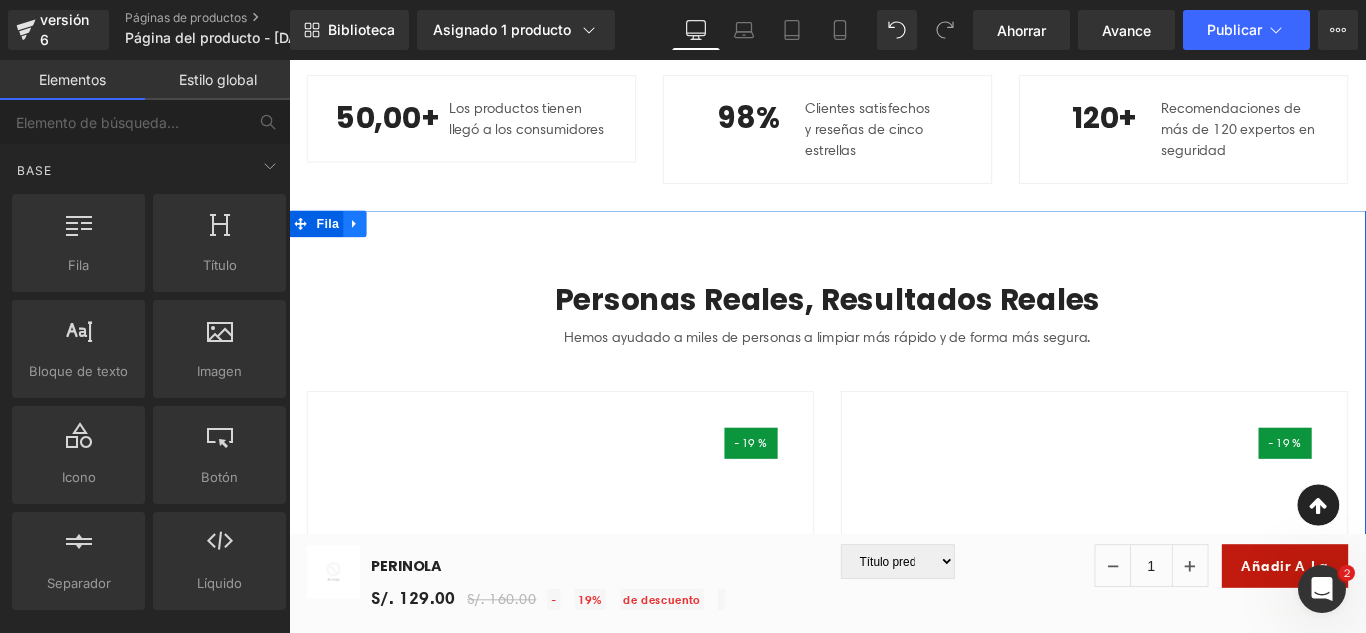 click at bounding box center (363, 244) 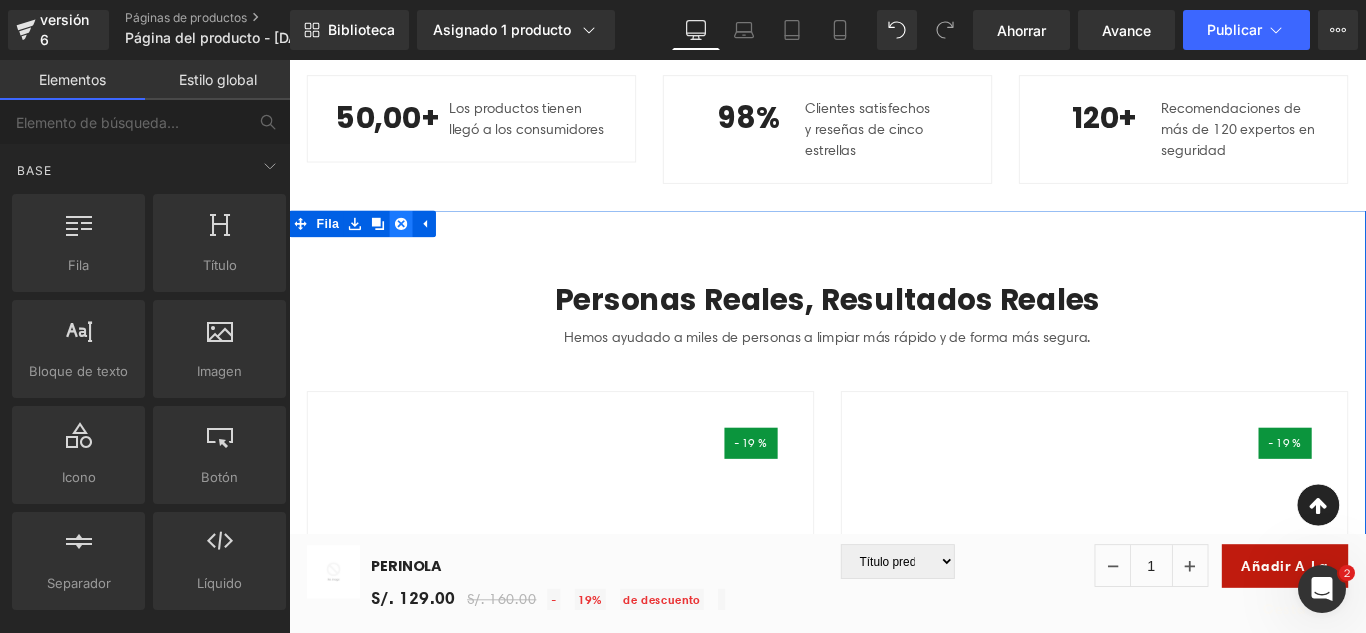 click 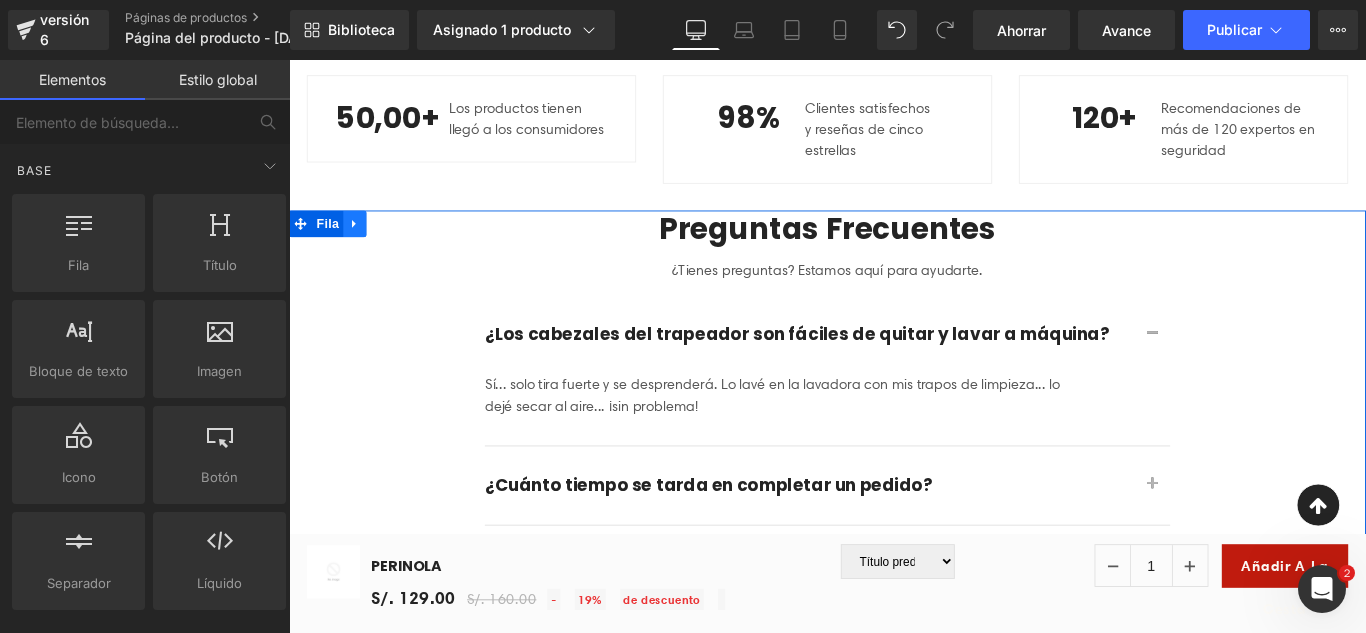 click at bounding box center [363, 244] 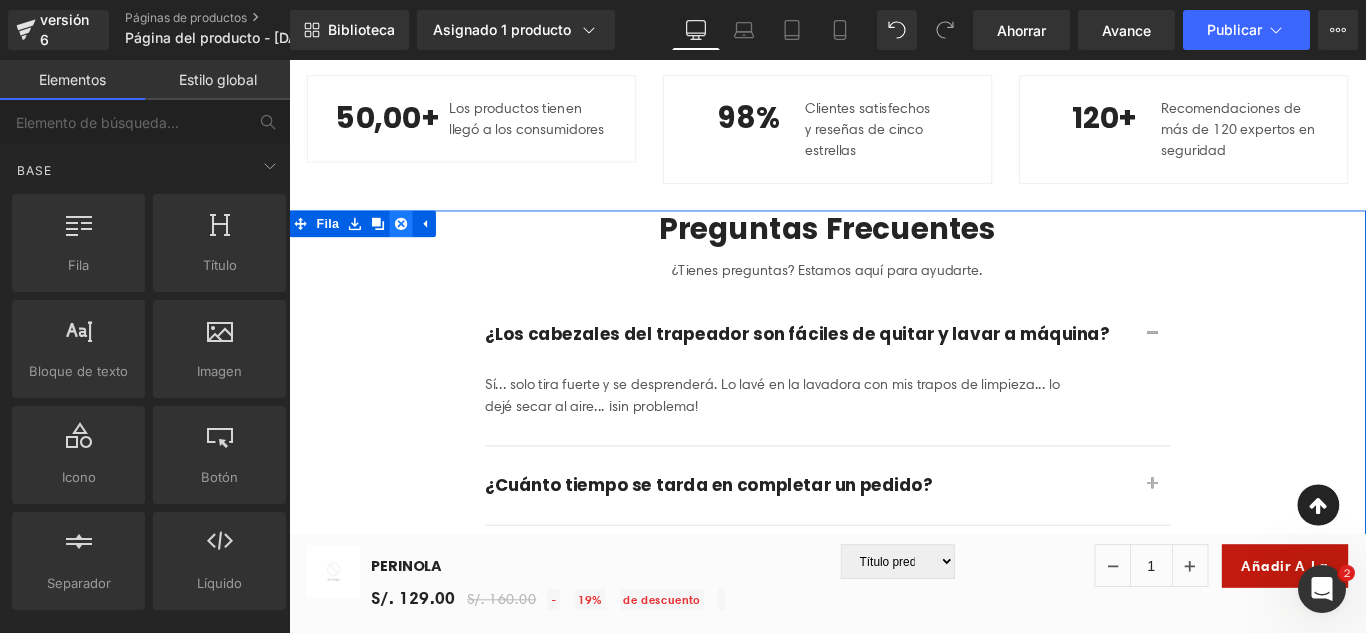 click 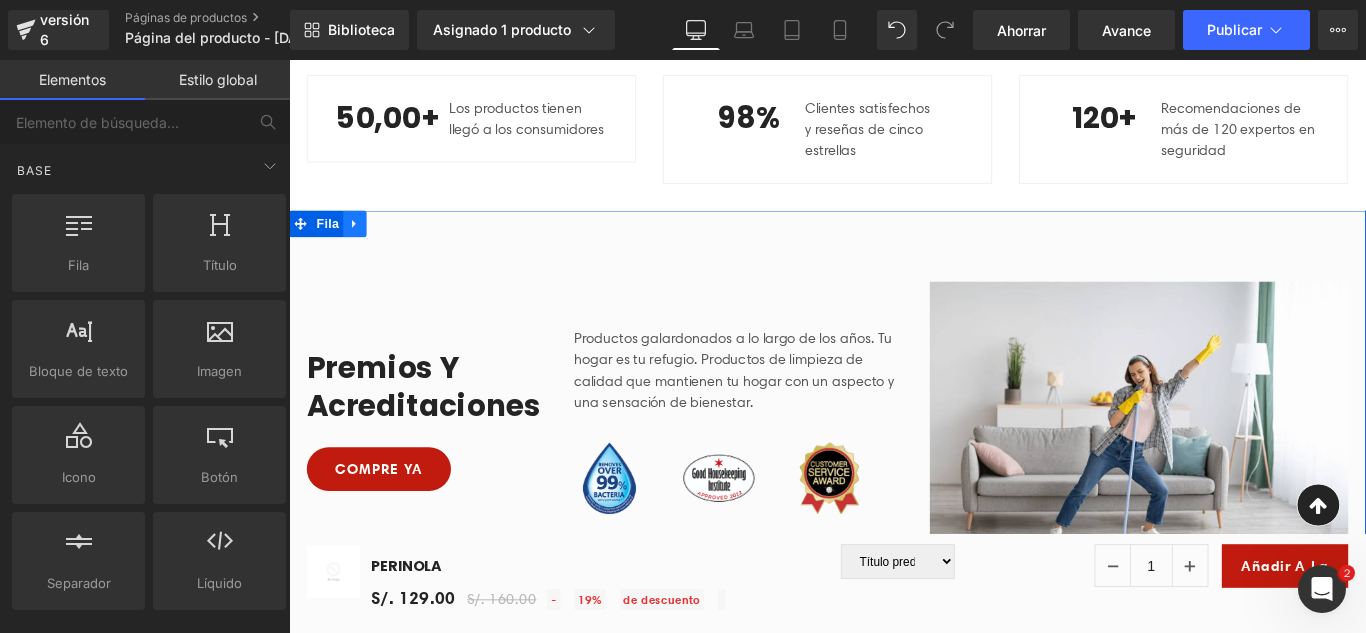 click 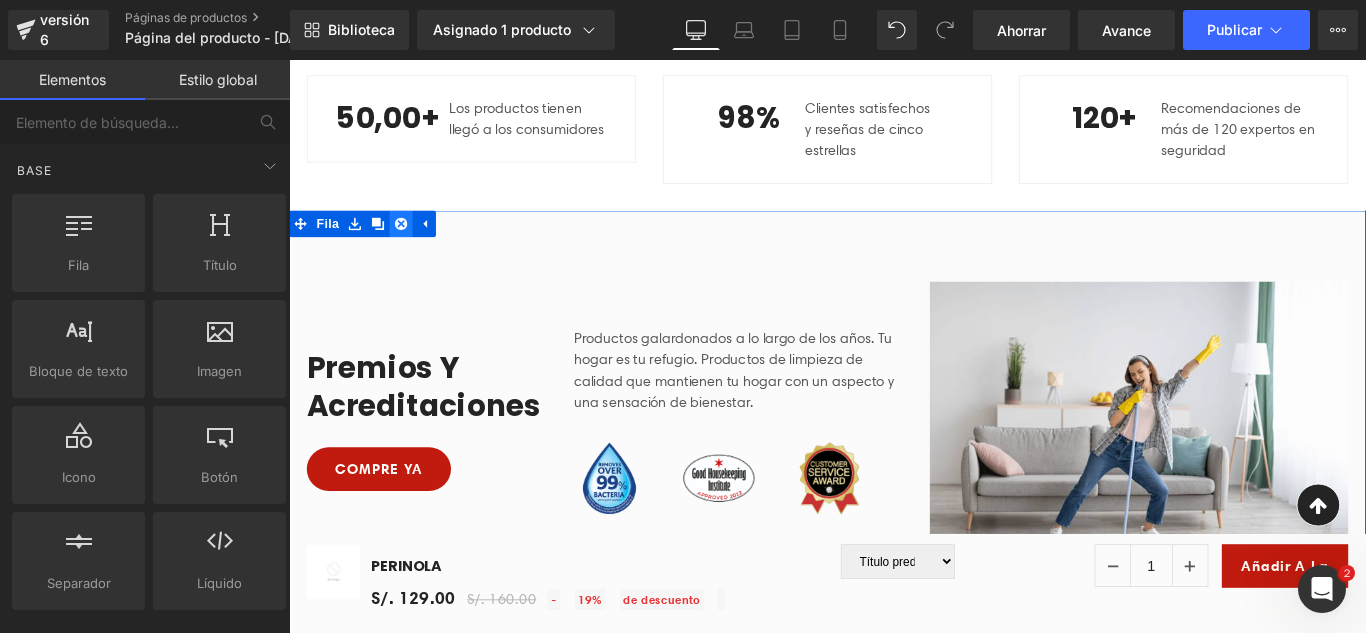 click 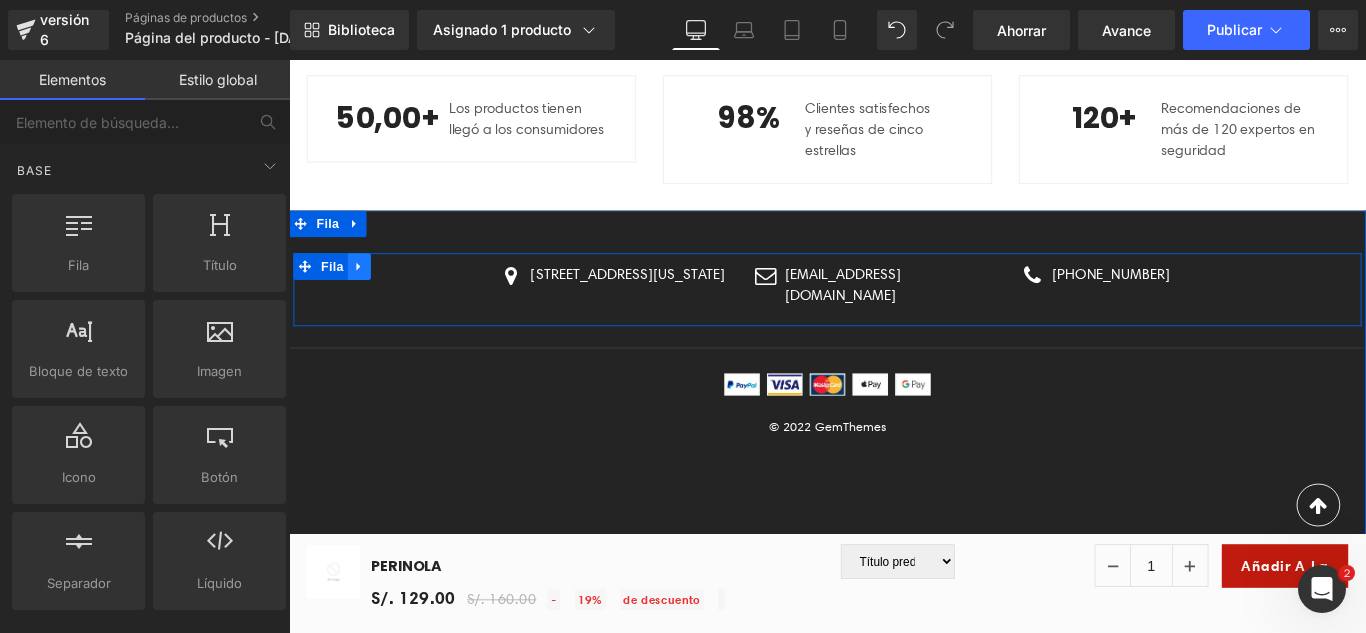 click 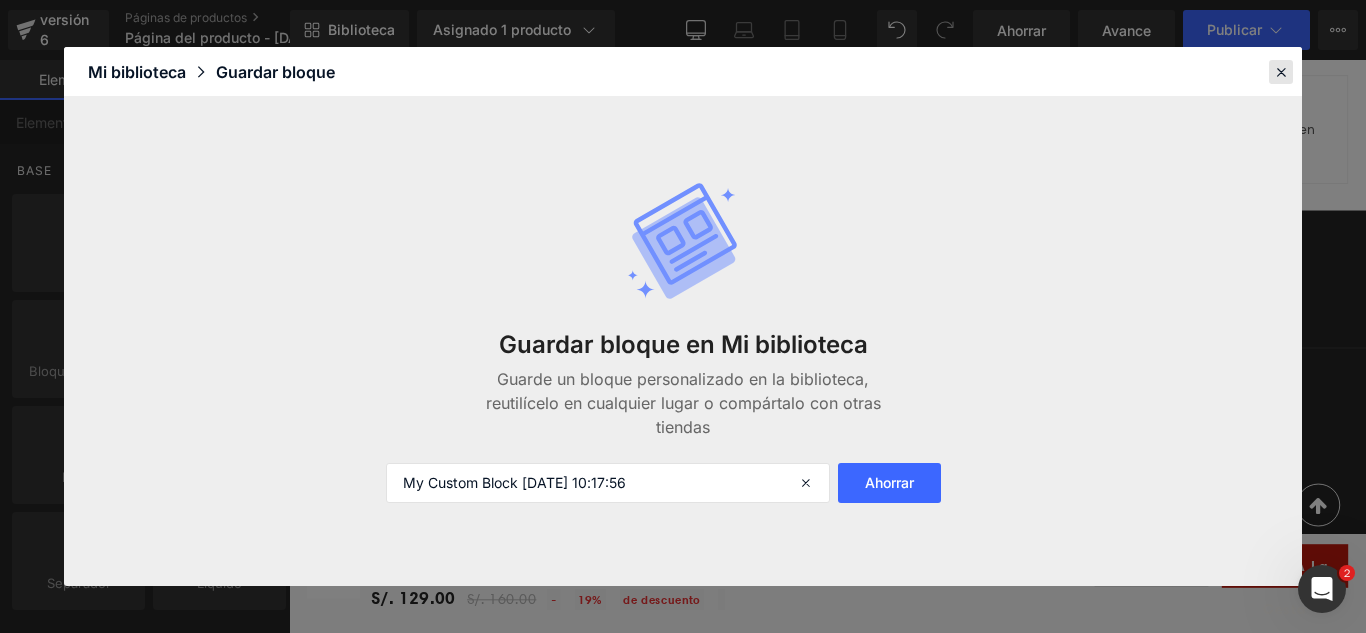 click at bounding box center [1281, 72] 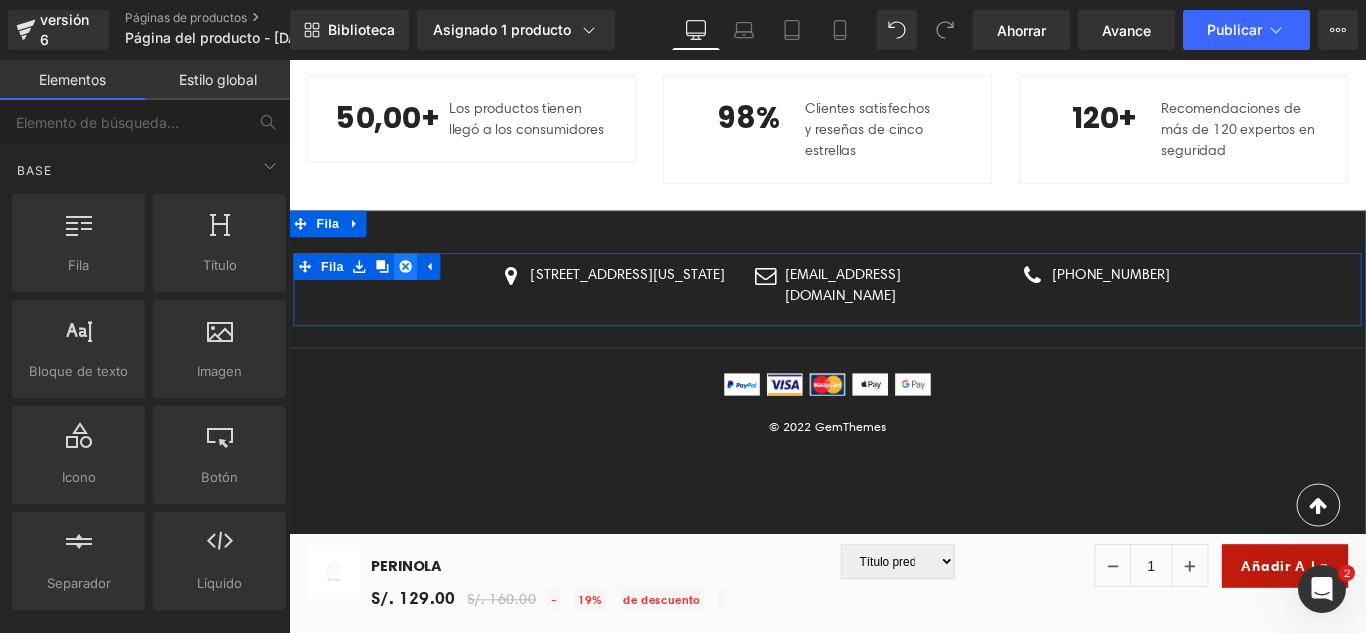 click 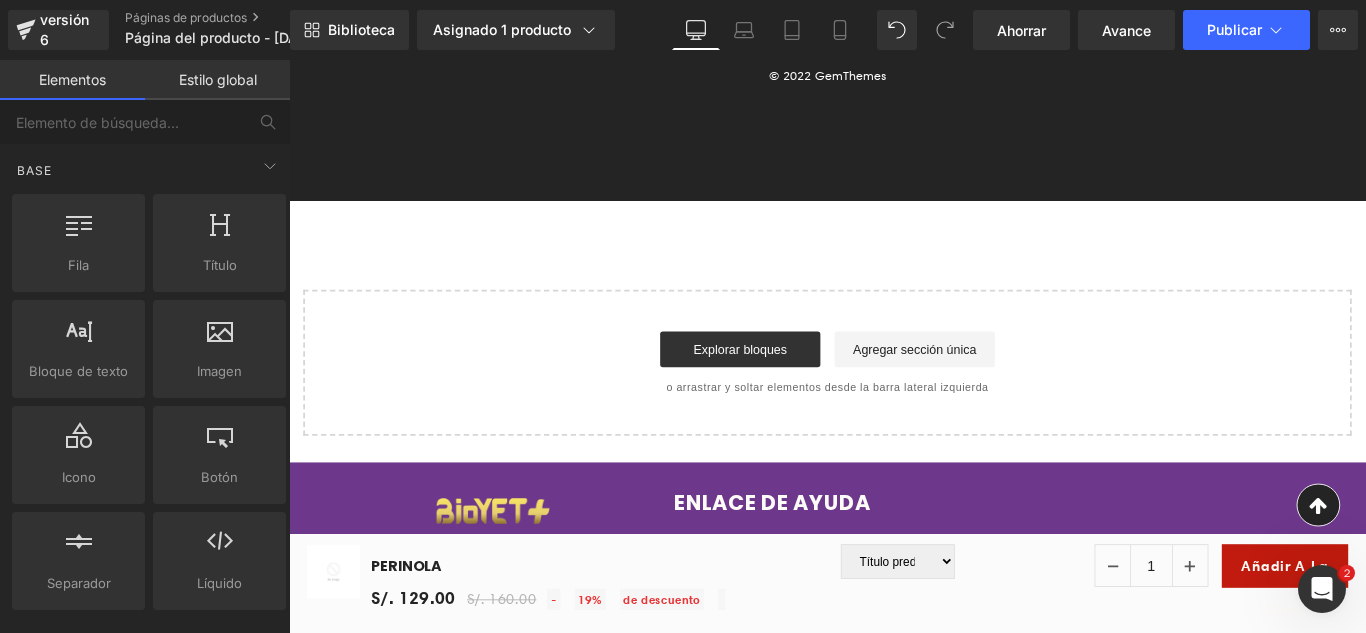 scroll, scrollTop: 1542, scrollLeft: 0, axis: vertical 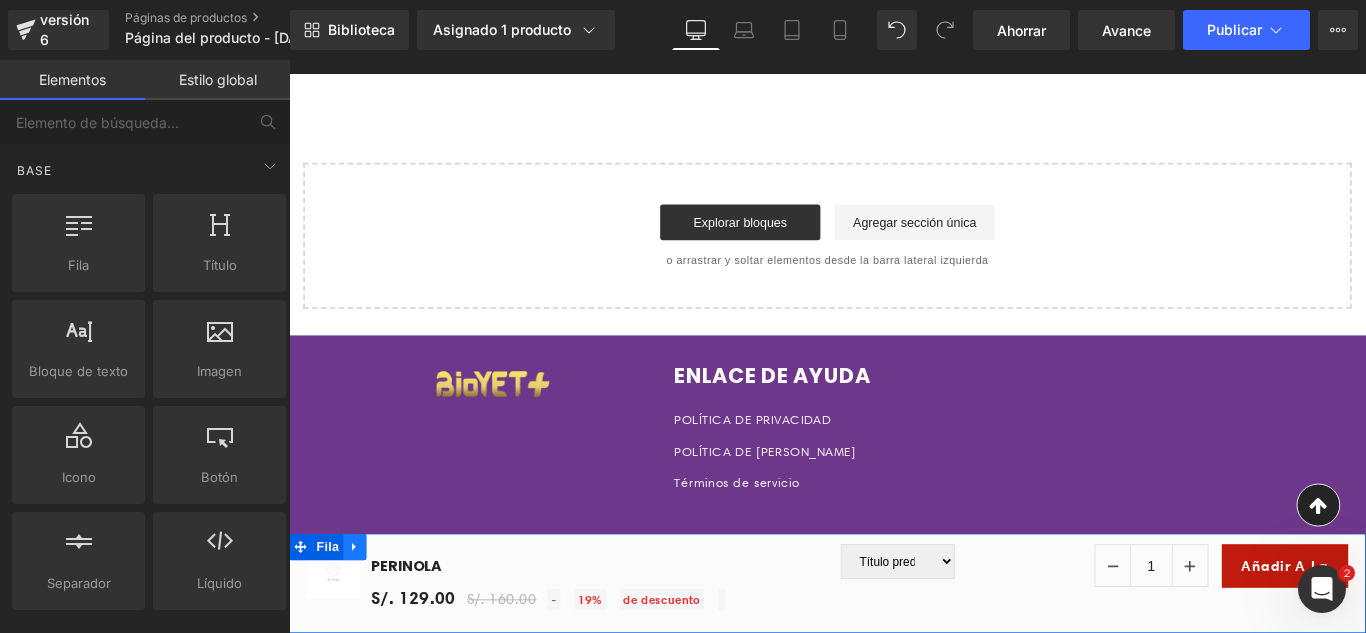 click 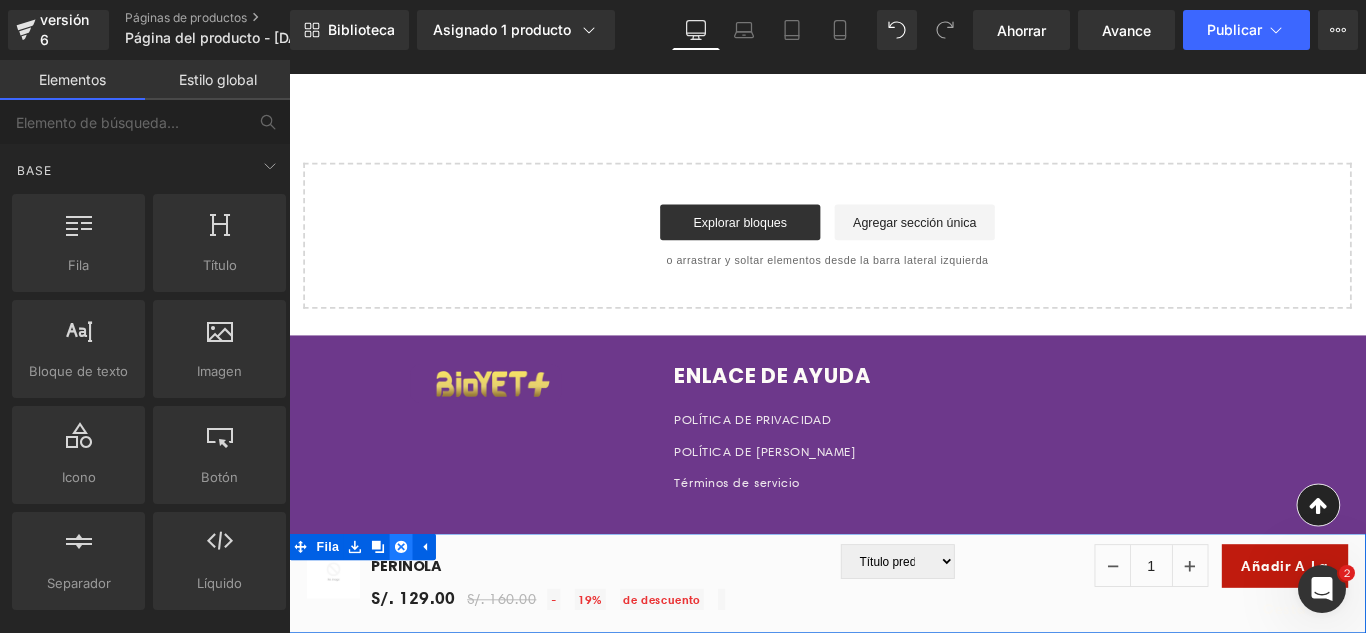click 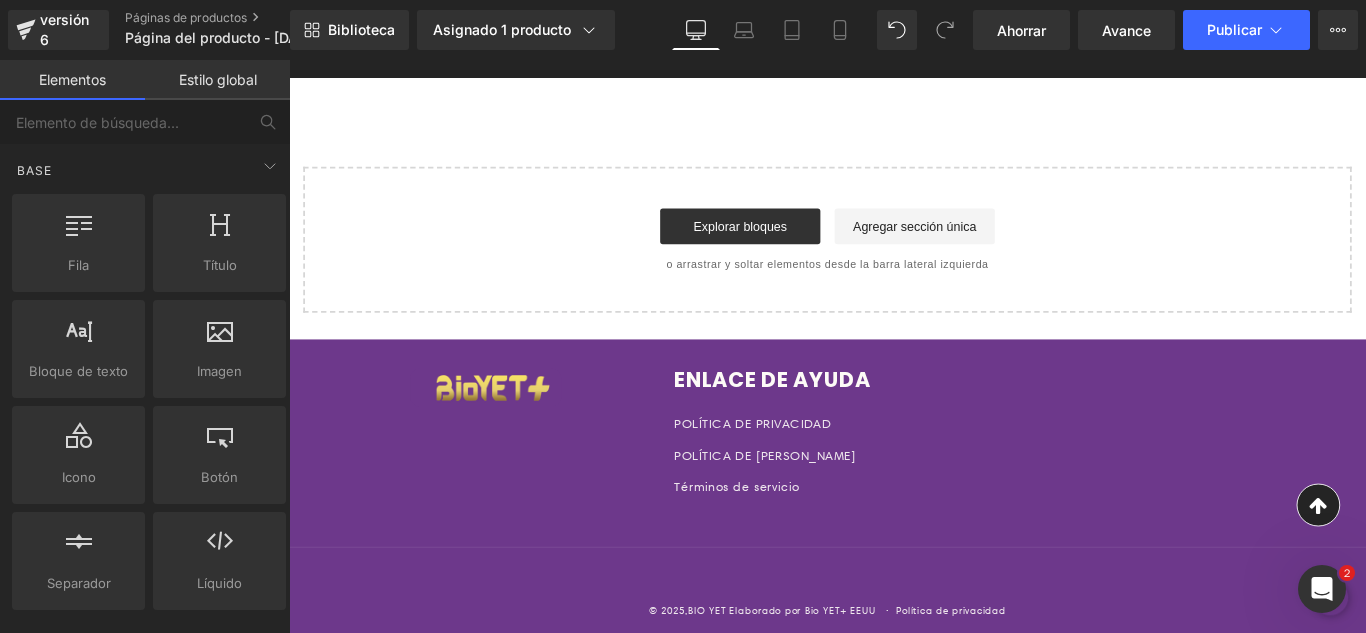 scroll, scrollTop: 1542, scrollLeft: 0, axis: vertical 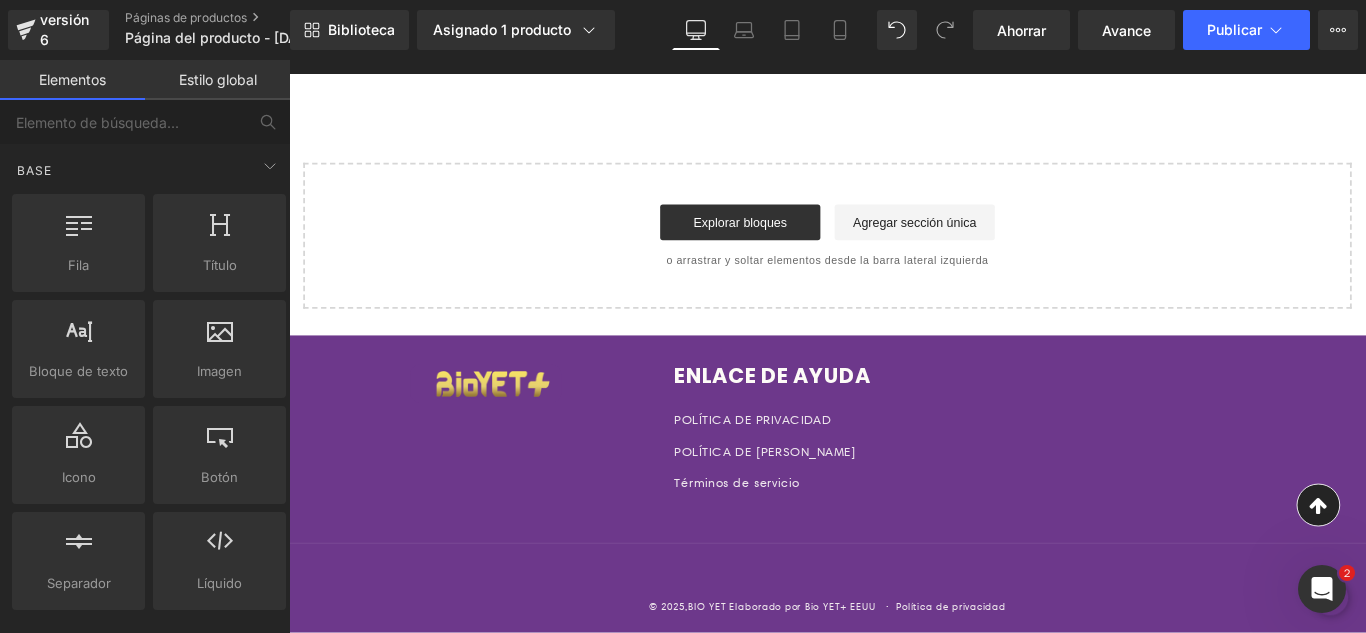 click on "ENLACE DE AYUDA
POLÍTICA DE PRIVACIDAD
POLÍTICA DE REEMBOLSO
Términos de servicio" at bounding box center (894, 477) 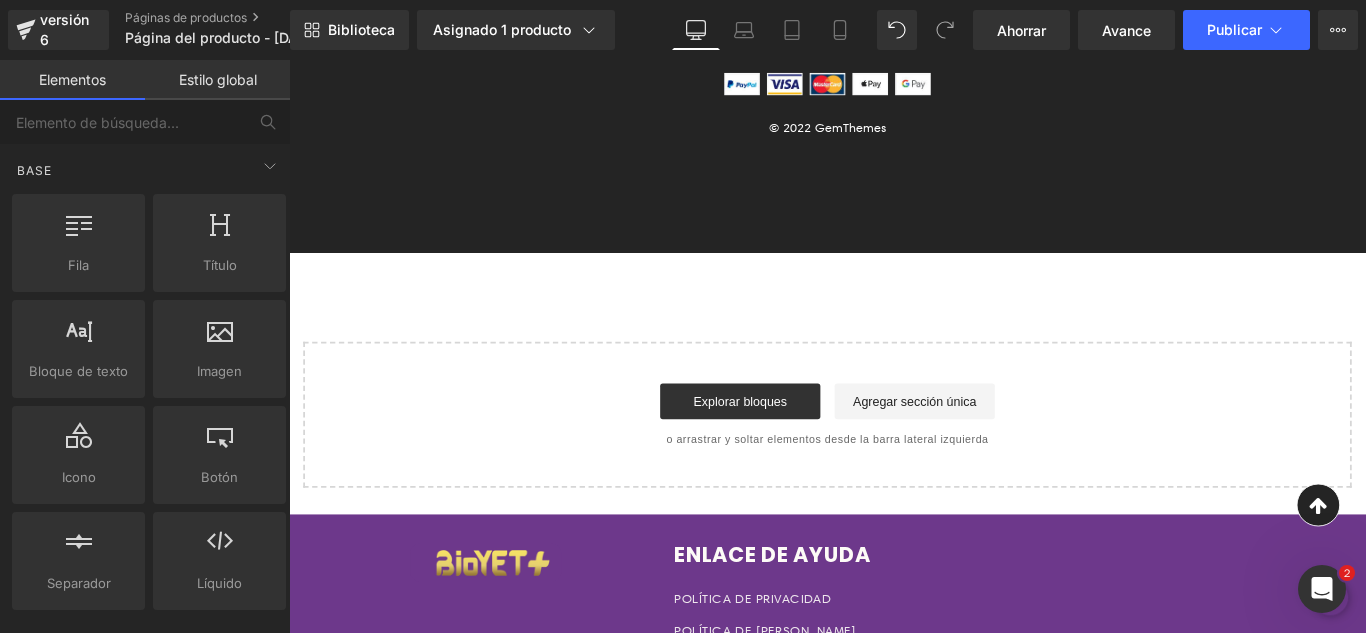 click on "Separador
Imagen
Imagen
Imagen
Imagen
Imagen
Lista de iconos Hoz         © 2022 GemThemes Bloque de texto         Fila" at bounding box center [894, 131] 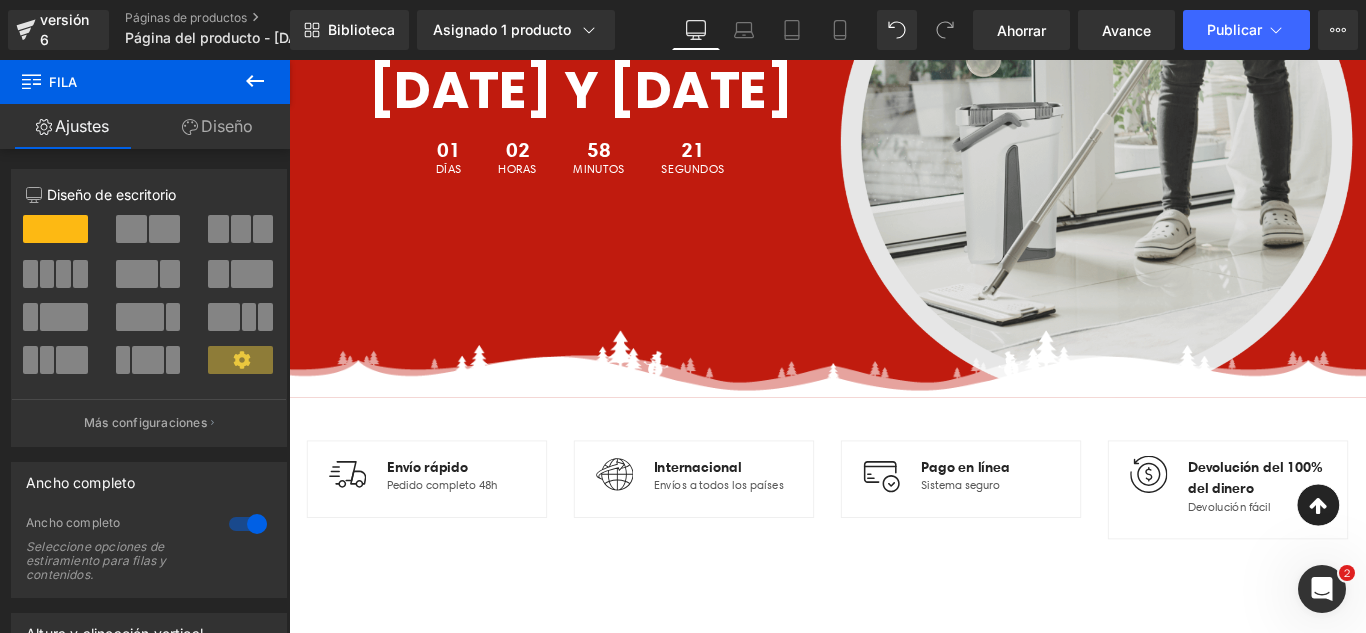 scroll, scrollTop: 642, scrollLeft: 0, axis: vertical 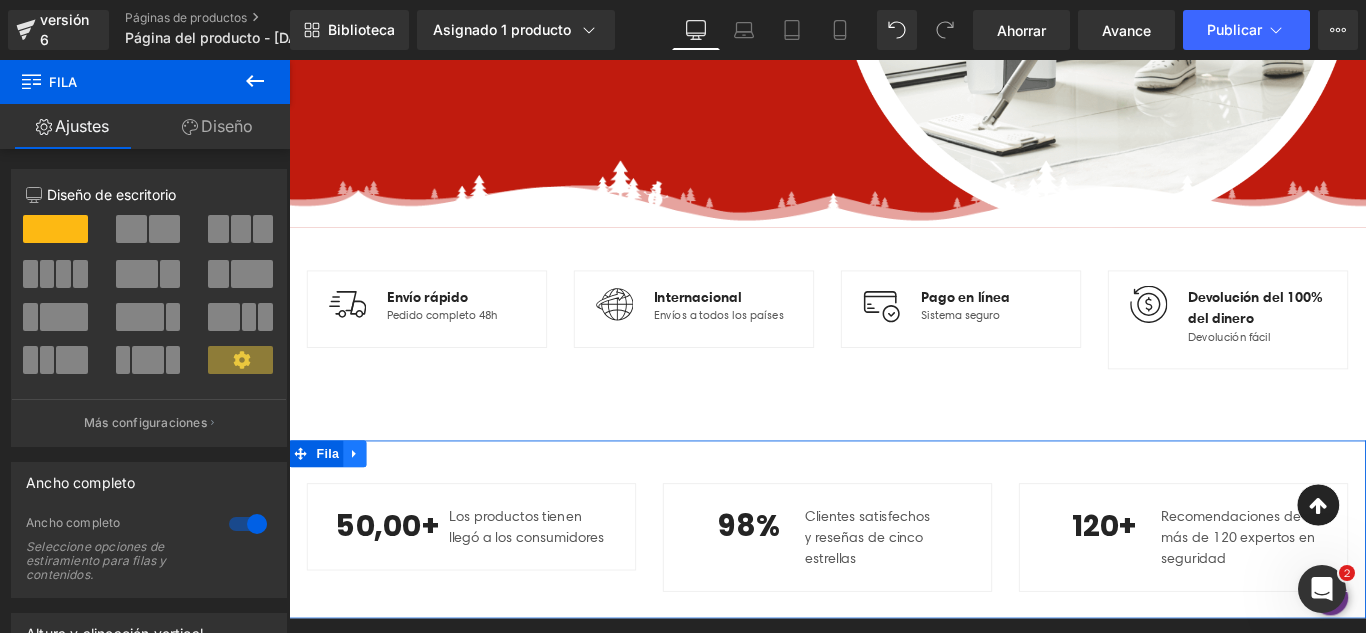 click 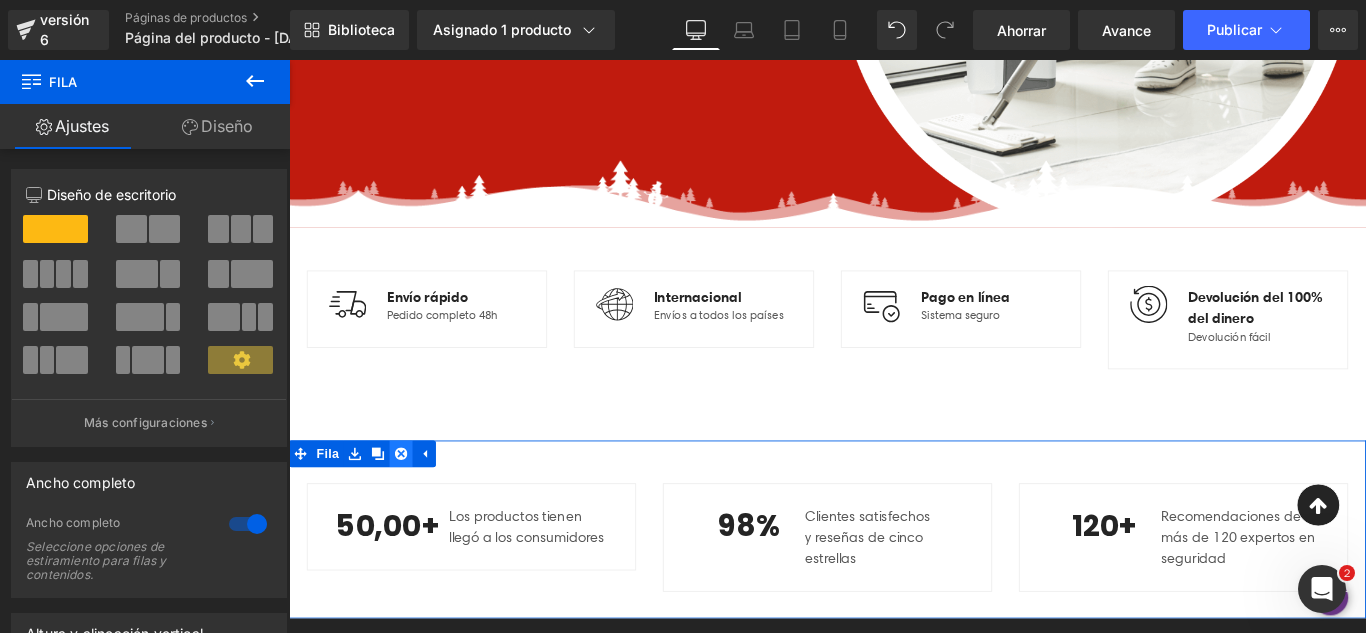 click 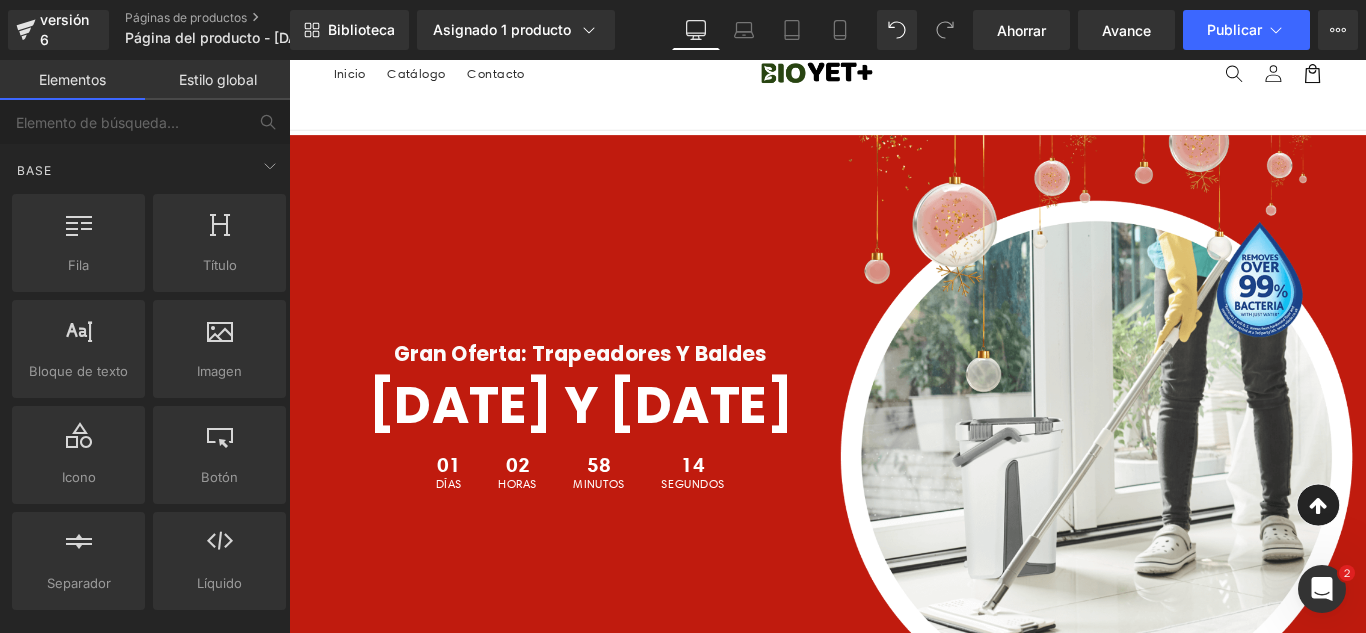 scroll, scrollTop: 0, scrollLeft: 0, axis: both 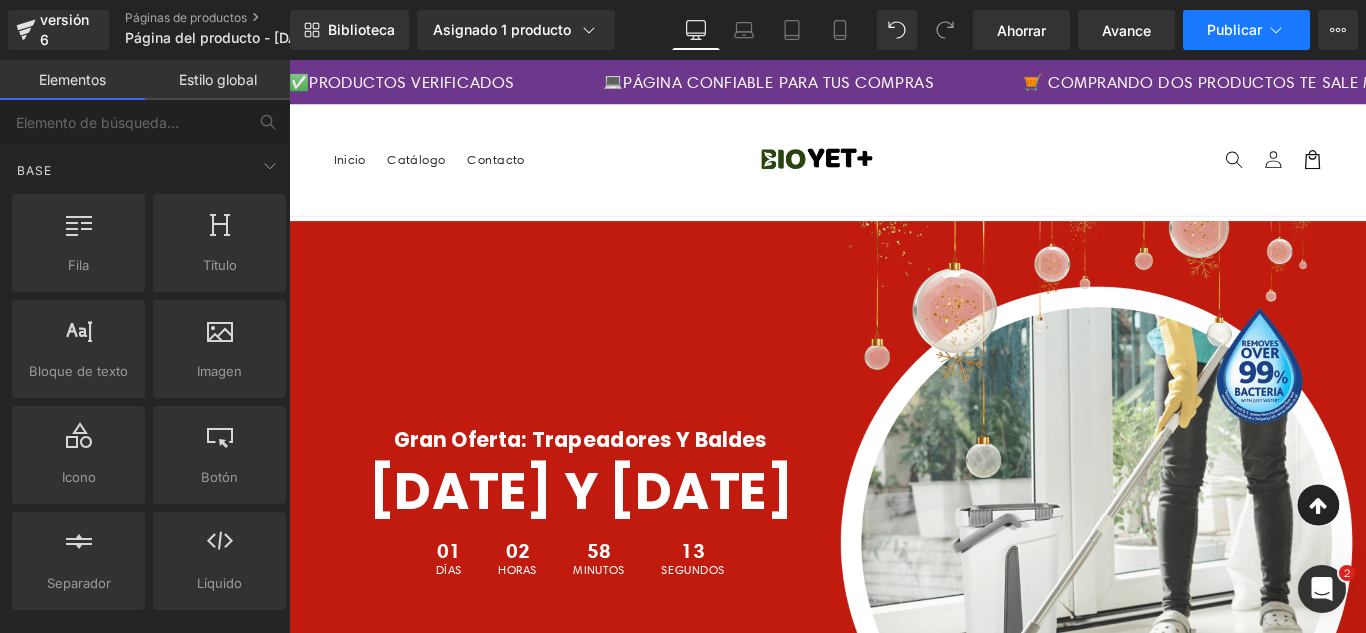 click on "Publicar" at bounding box center [1234, 29] 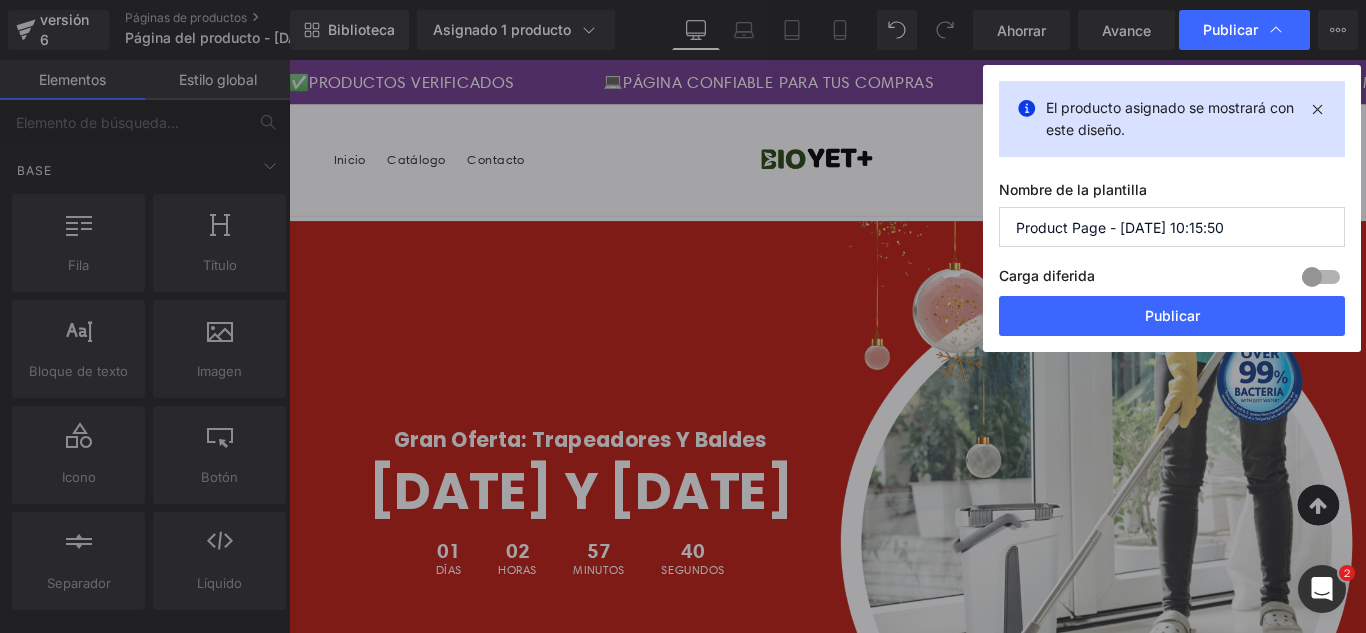 drag, startPoint x: 1235, startPoint y: 222, endPoint x: 838, endPoint y: 291, distance: 402.9516 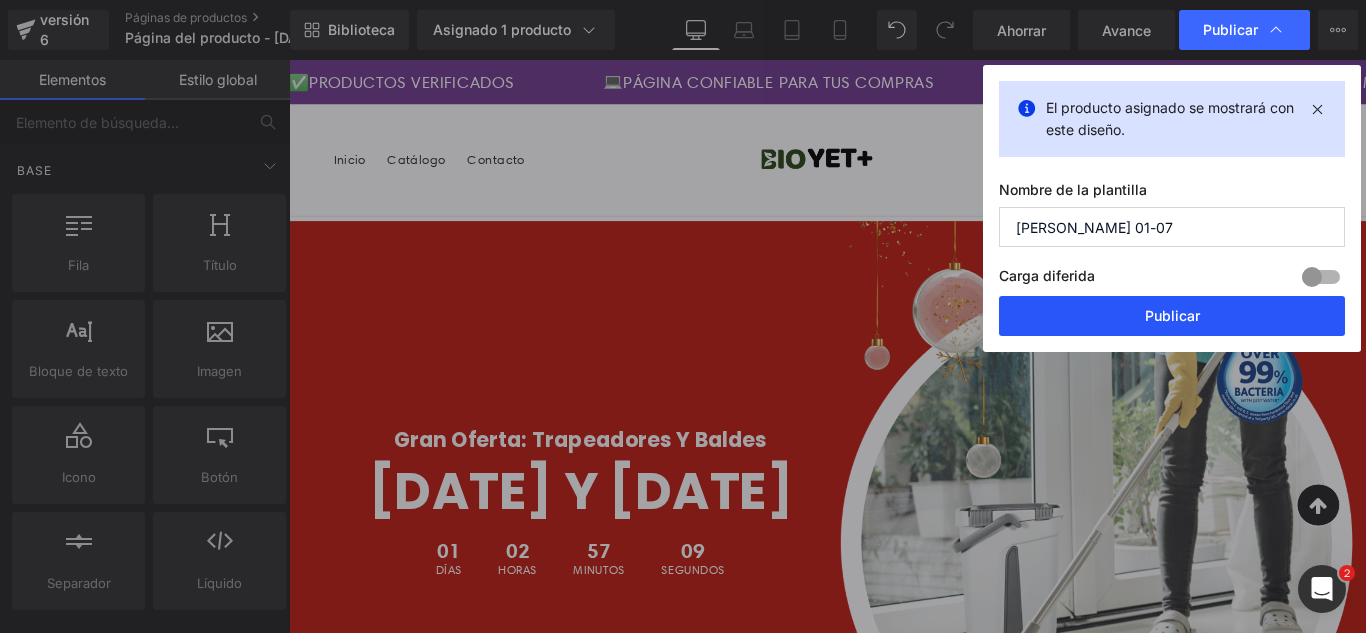 type on "[PERSON_NAME] 01-07" 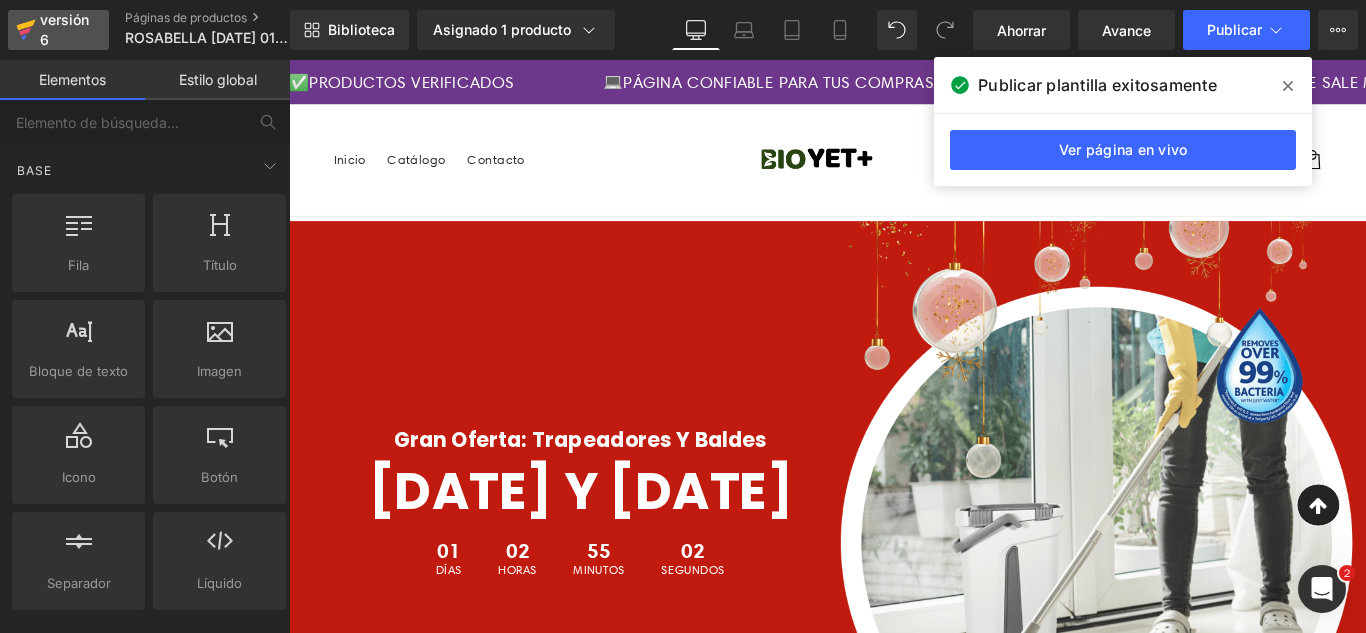click on "versión 6" at bounding box center (64, 29) 